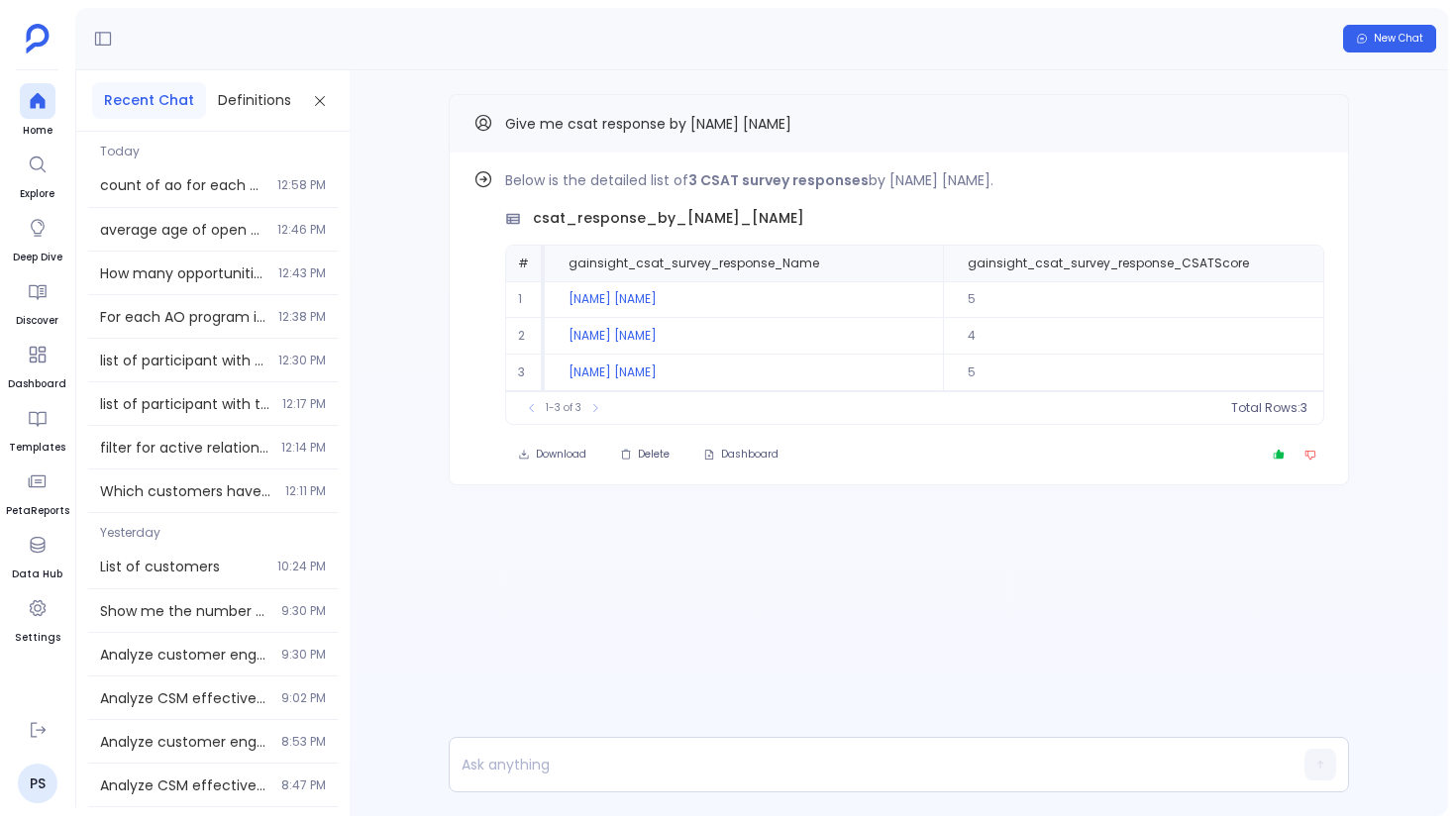 scroll, scrollTop: 0, scrollLeft: 0, axis: both 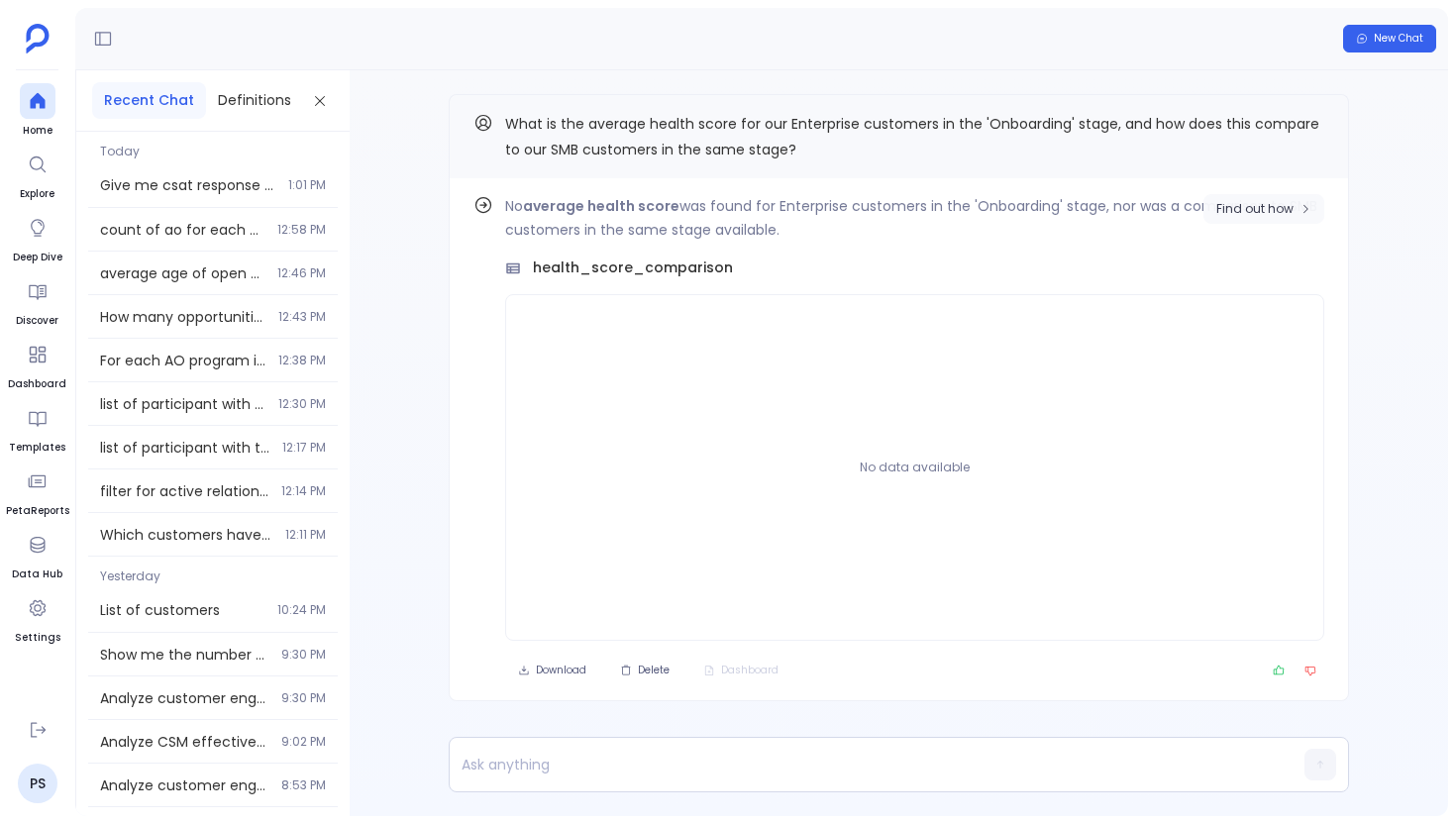 click on "Find out how" at bounding box center [1264, 209] 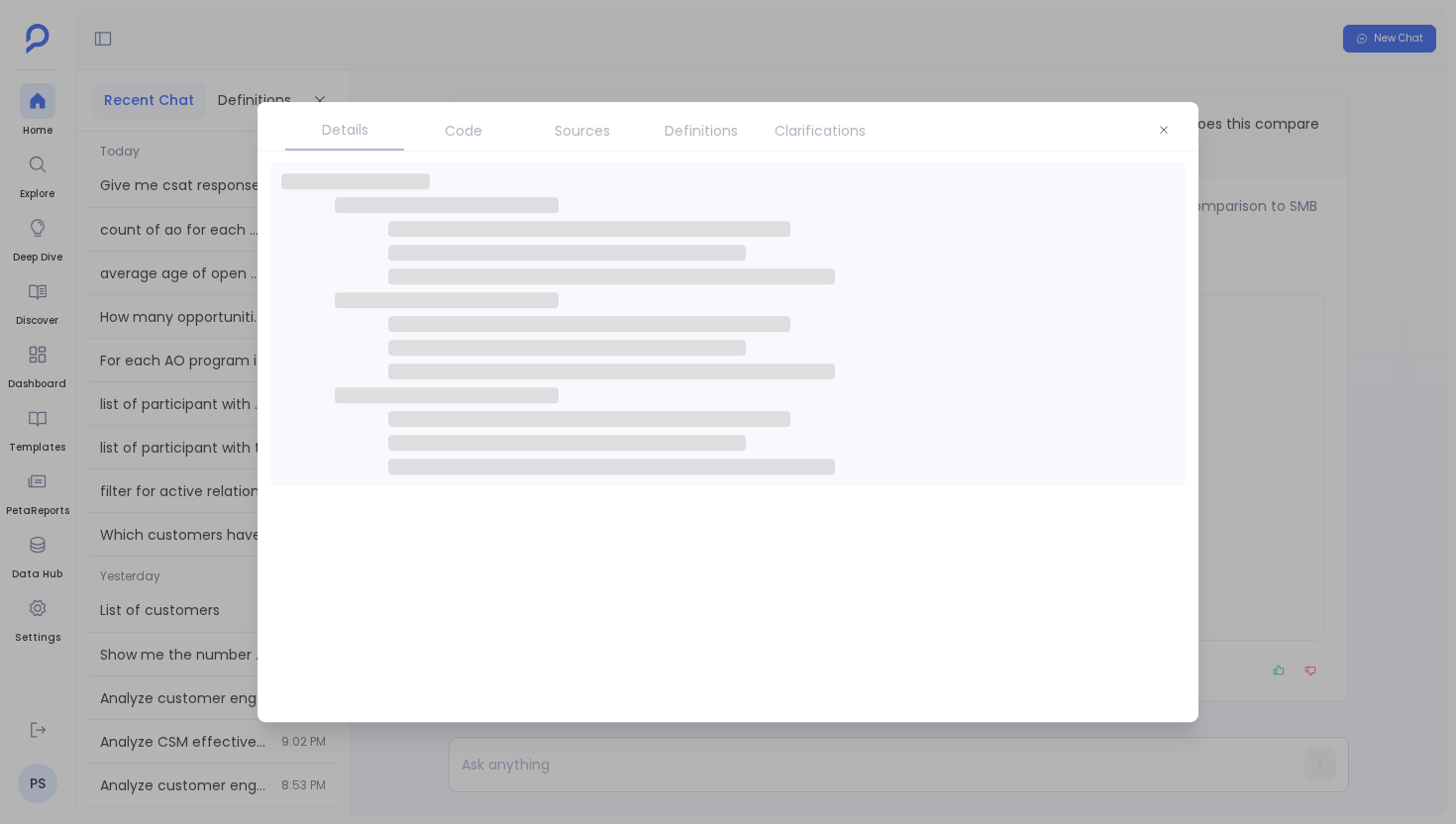 click on "Definitions" at bounding box center [701, 131] 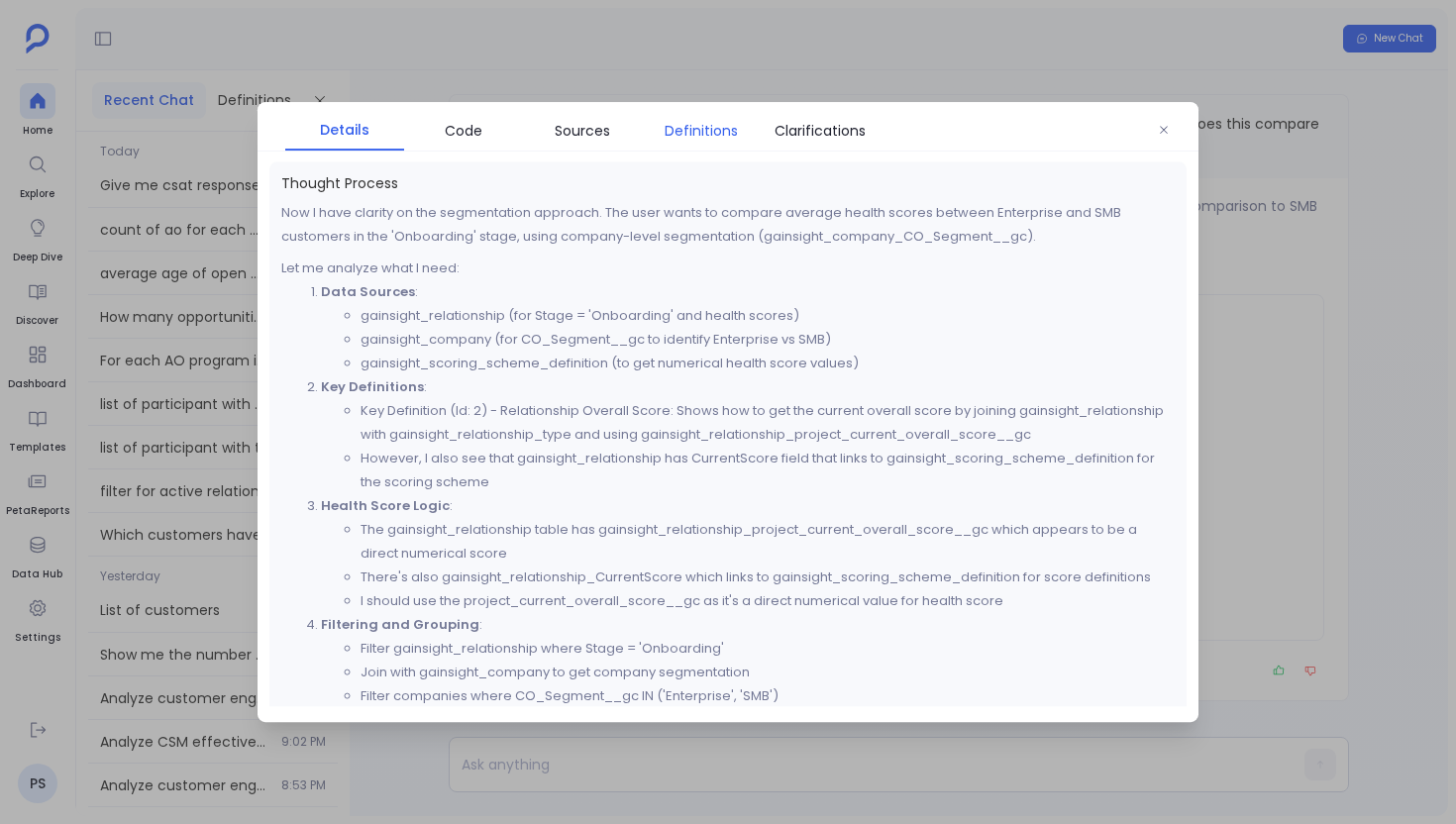 click on "Definitions" at bounding box center (701, 131) 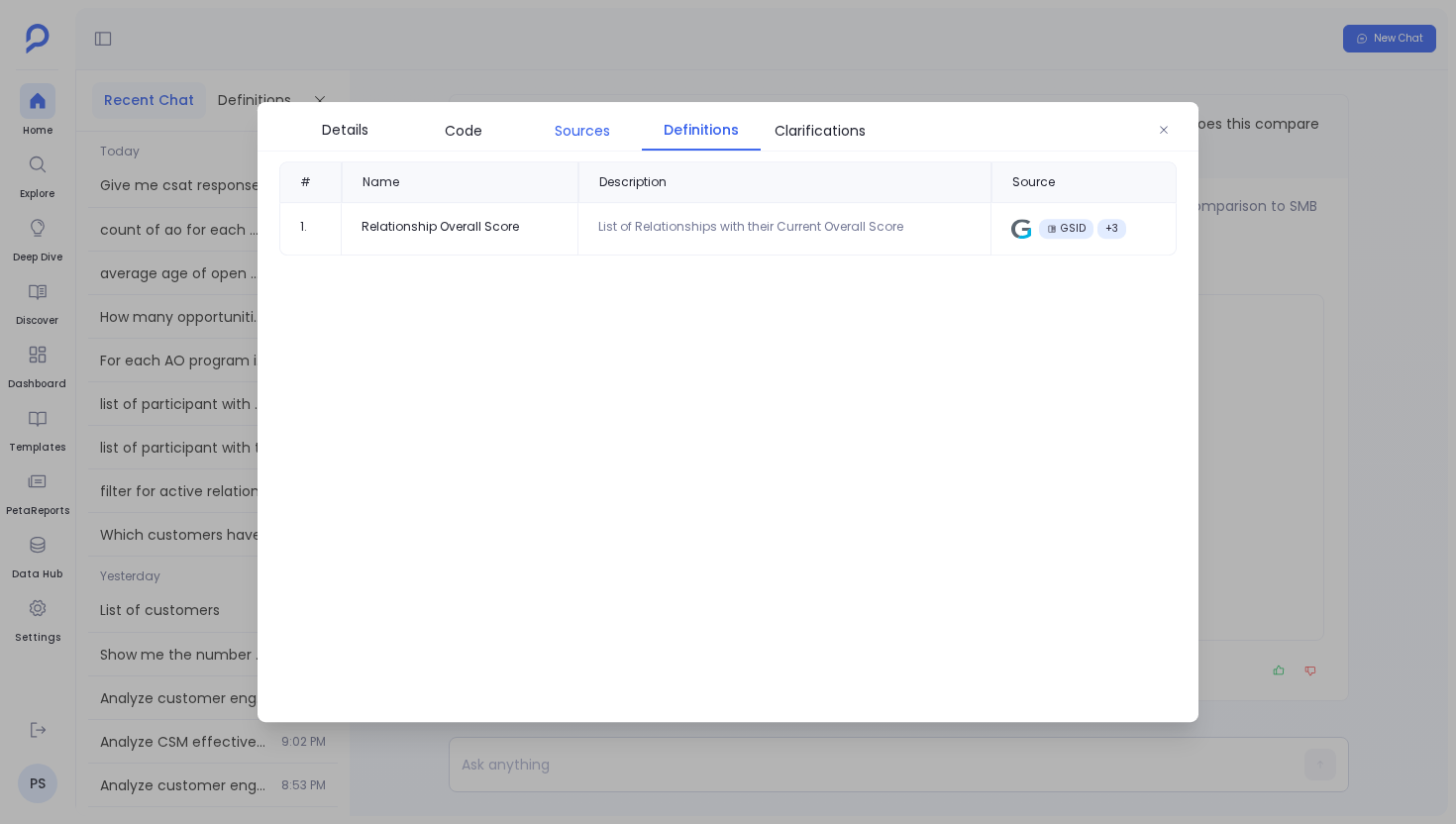 click on "Sources" at bounding box center [582, 131] 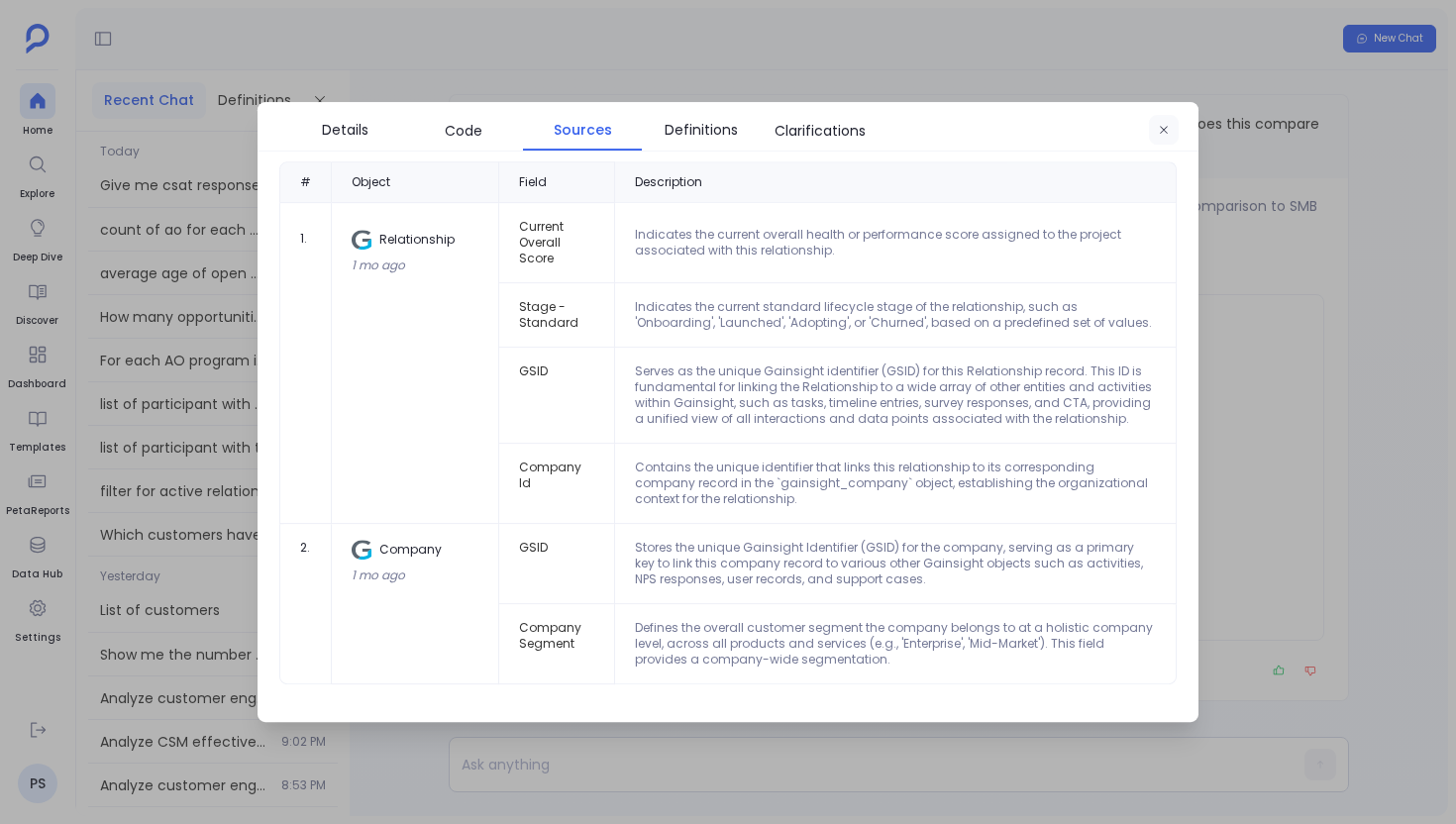 click 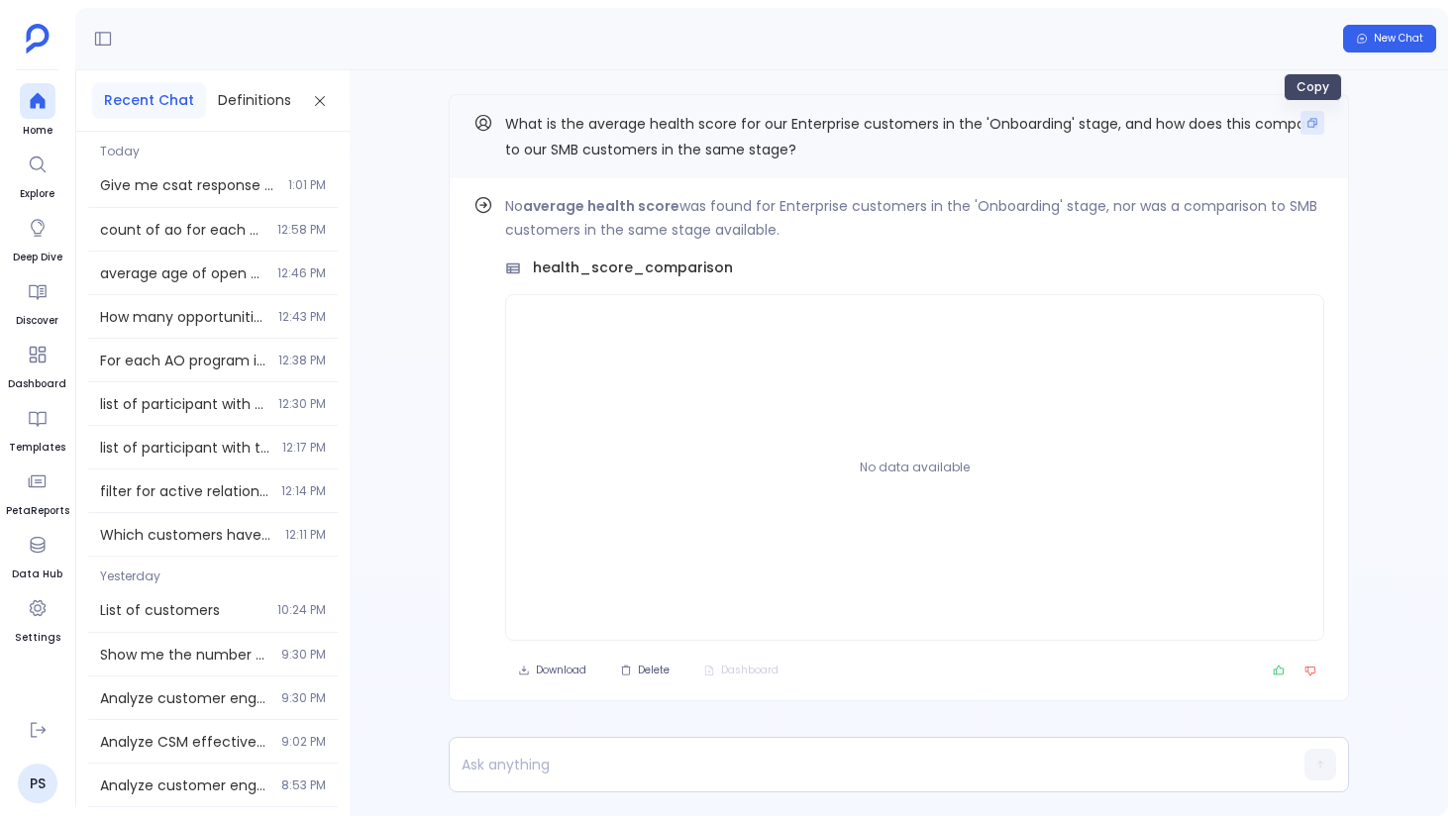 click at bounding box center [1312, 123] 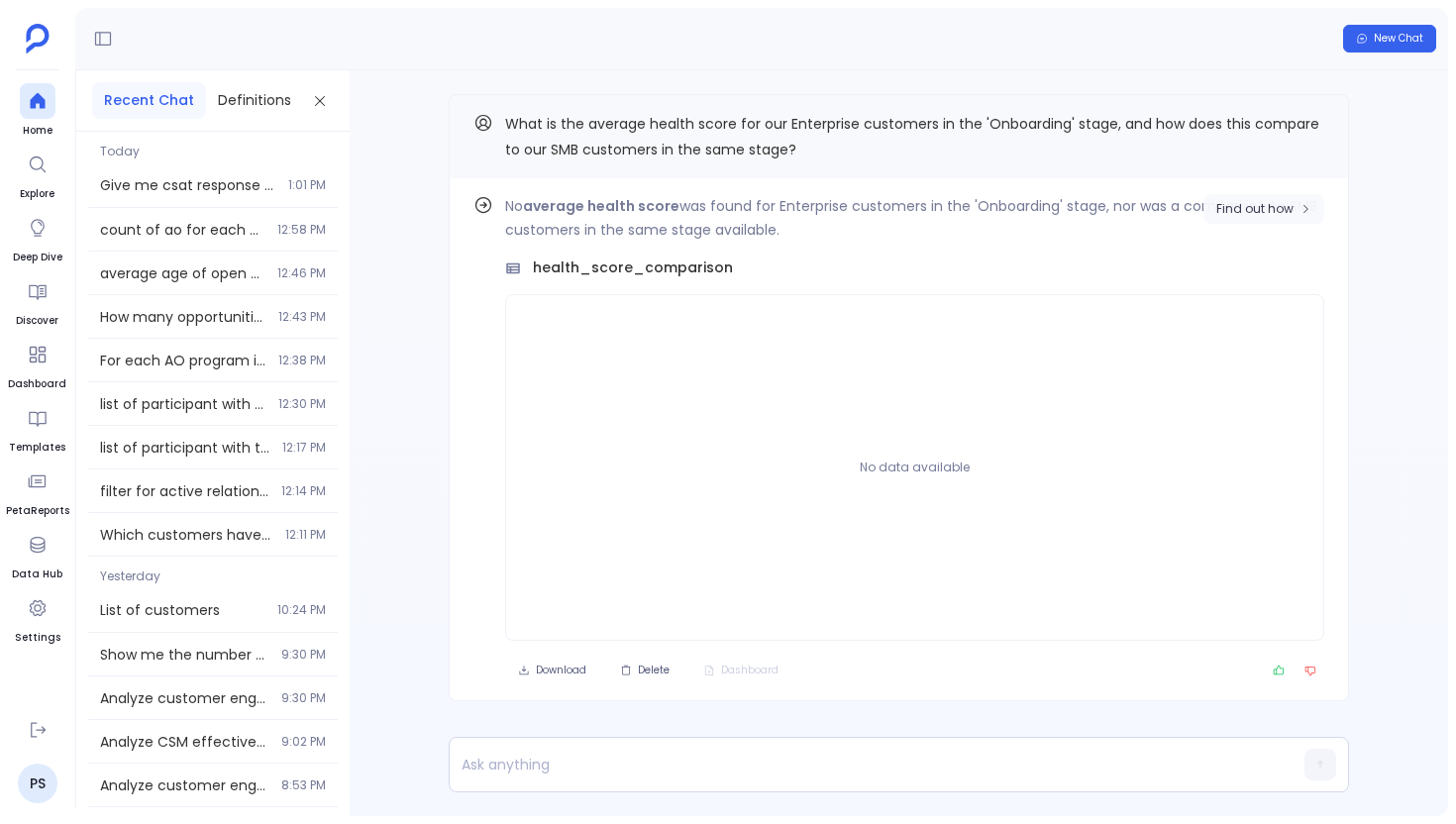click on "Find out how" at bounding box center (1255, 209) 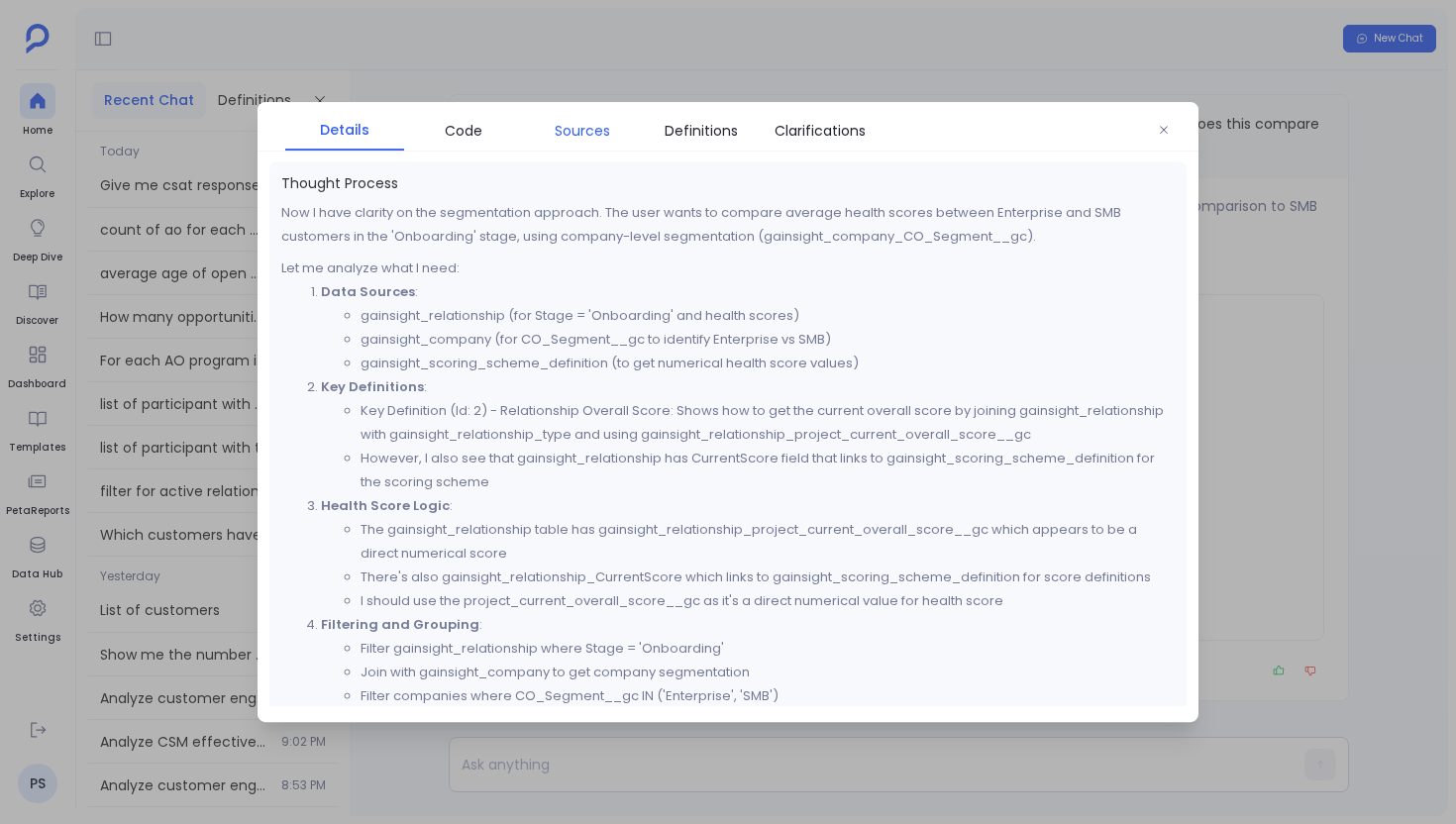 click on "Sources" at bounding box center (582, 131) 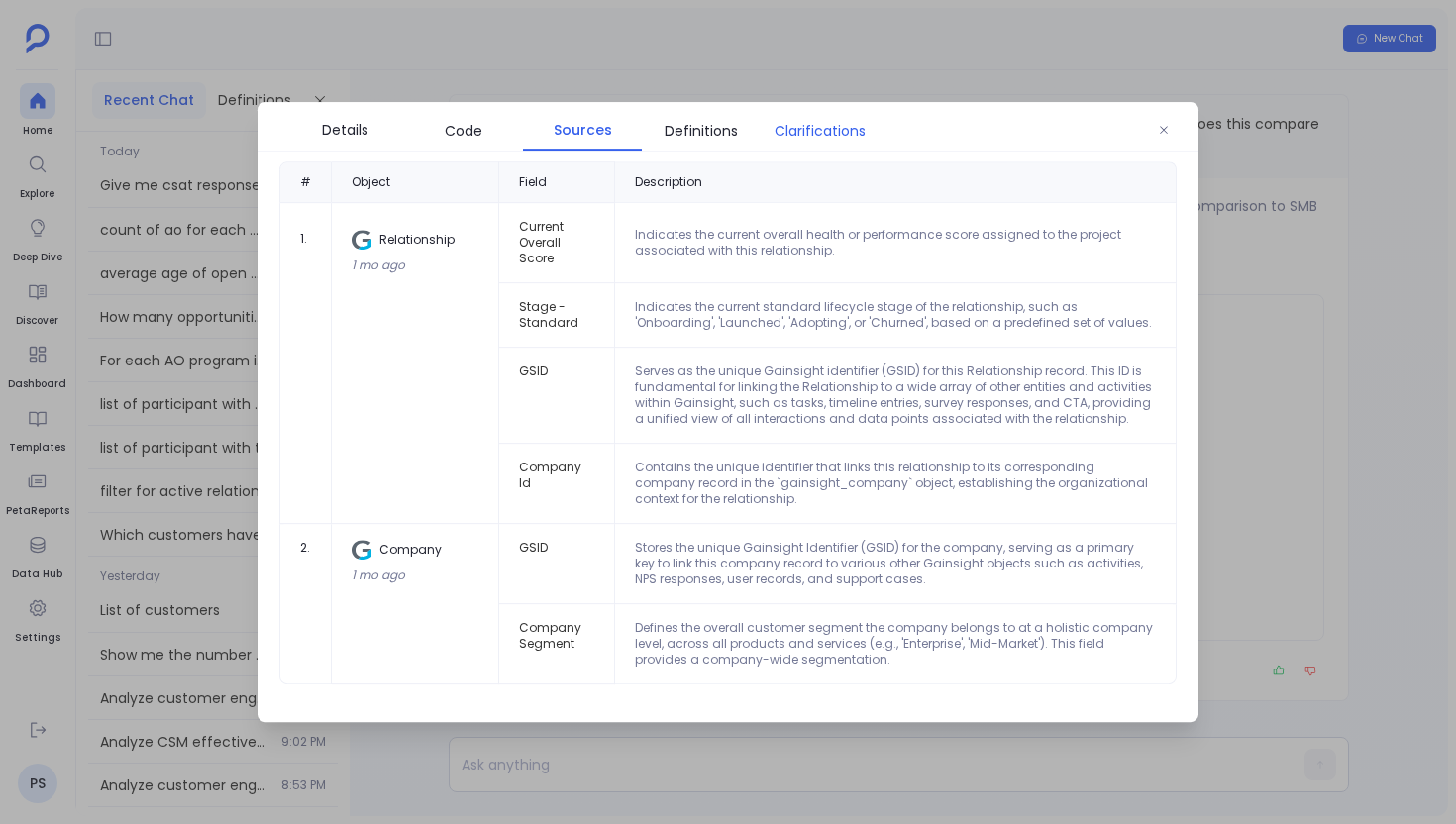 click on "Clarifications" at bounding box center (820, 131) 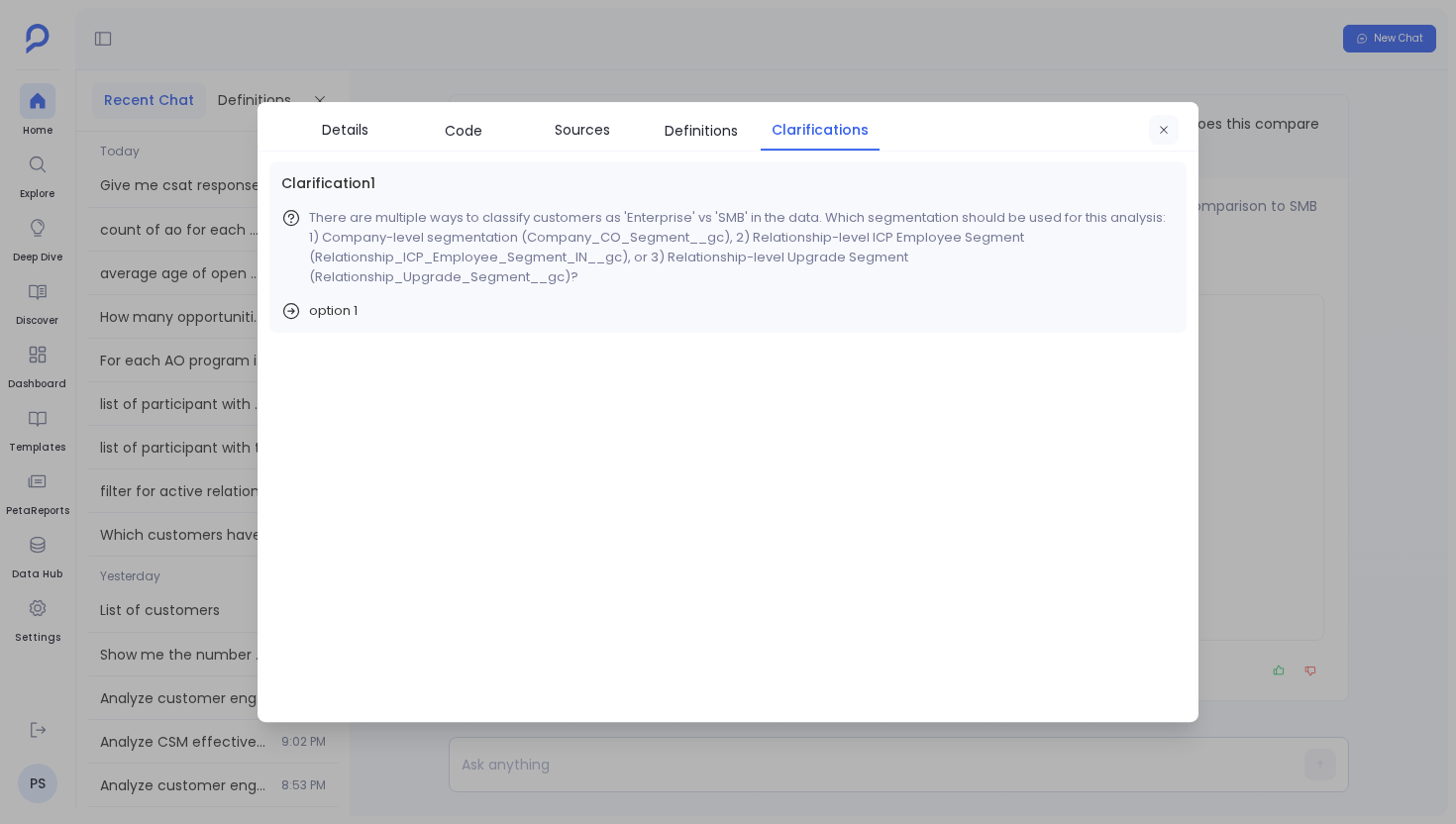 click at bounding box center [1164, 131] 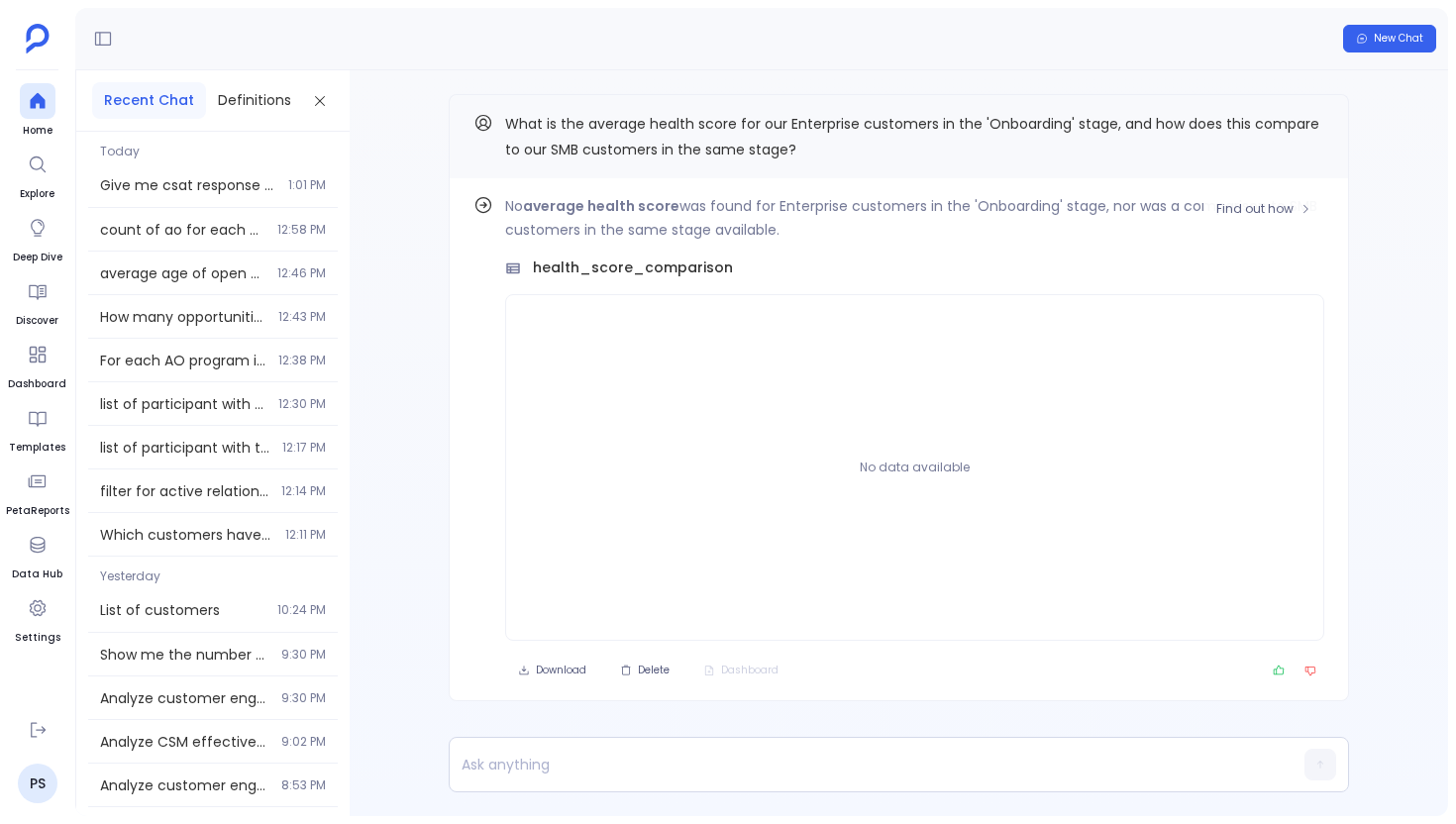drag, startPoint x: 843, startPoint y: 307, endPoint x: 870, endPoint y: 307, distance: 27 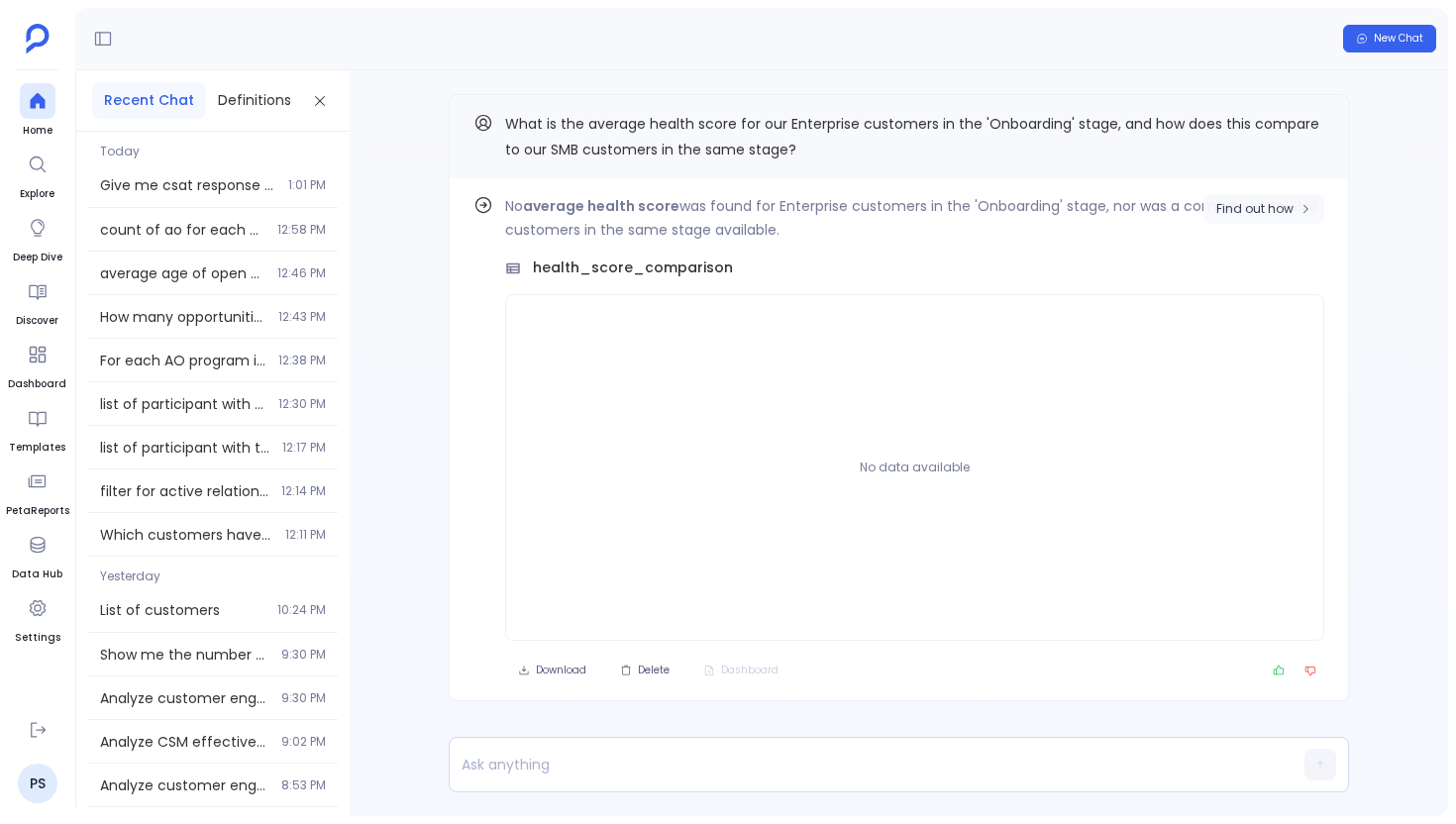click on "Find out how" at bounding box center (1264, 209) 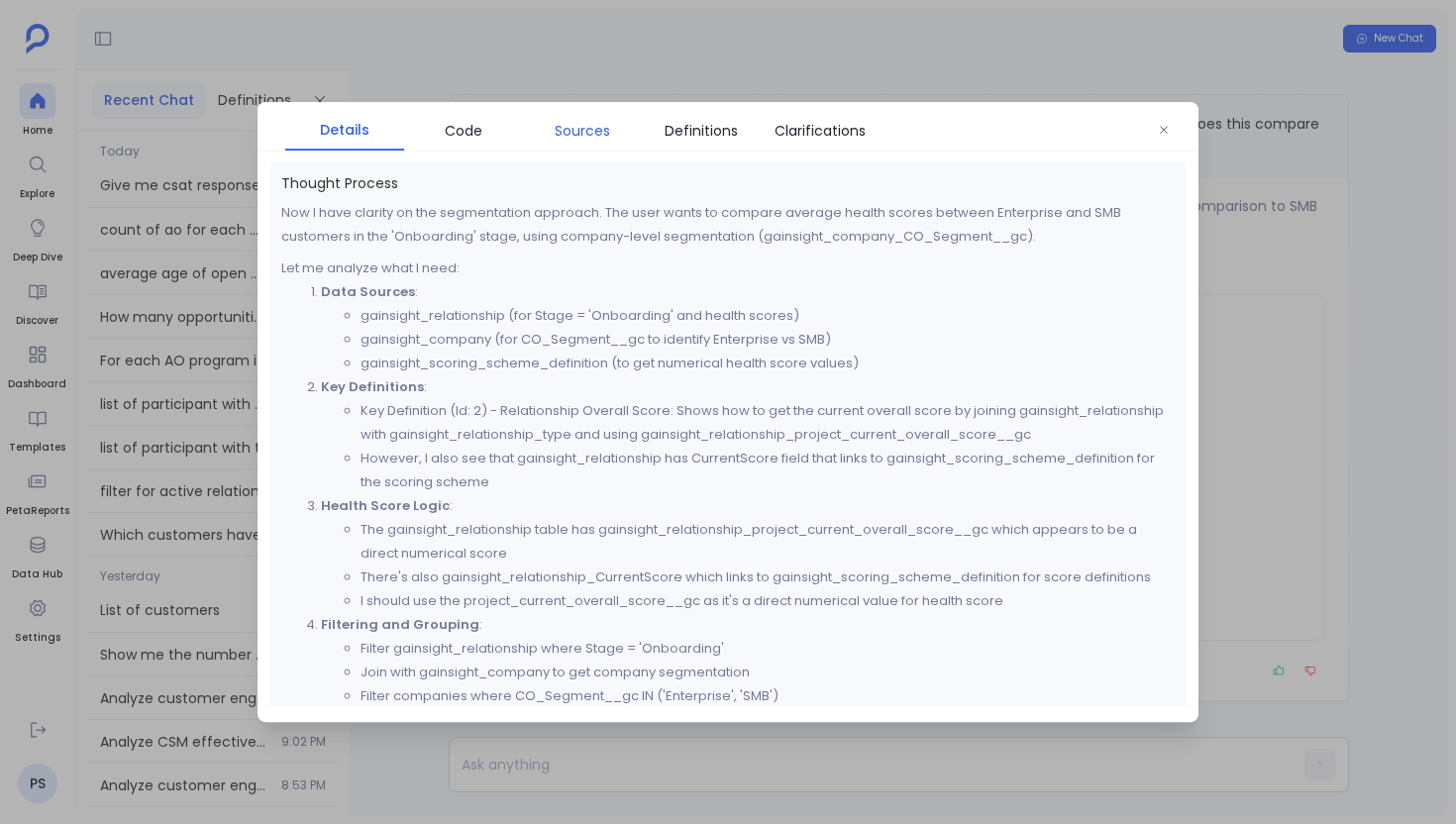 click on "Sources" at bounding box center [582, 131] 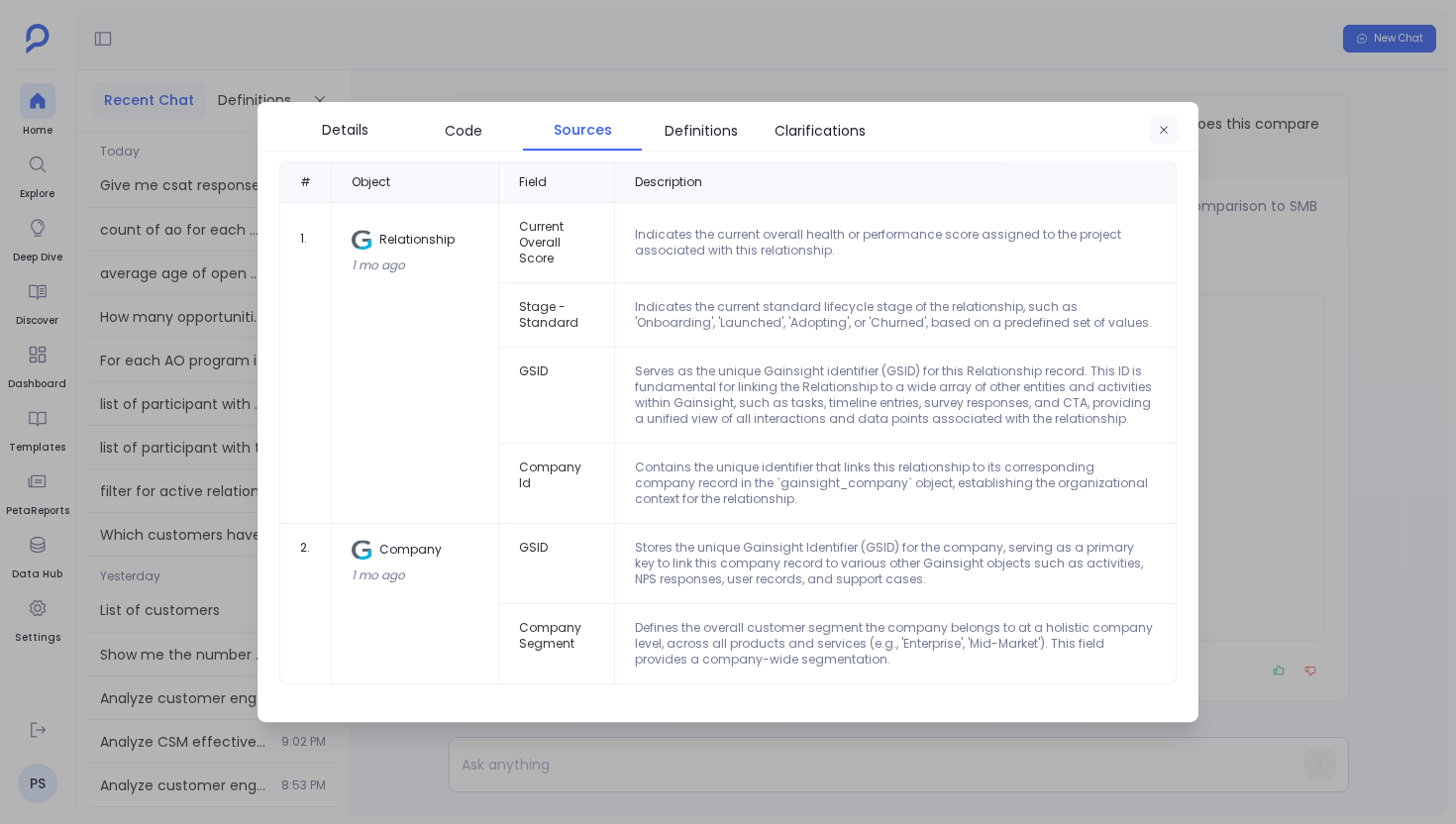 click 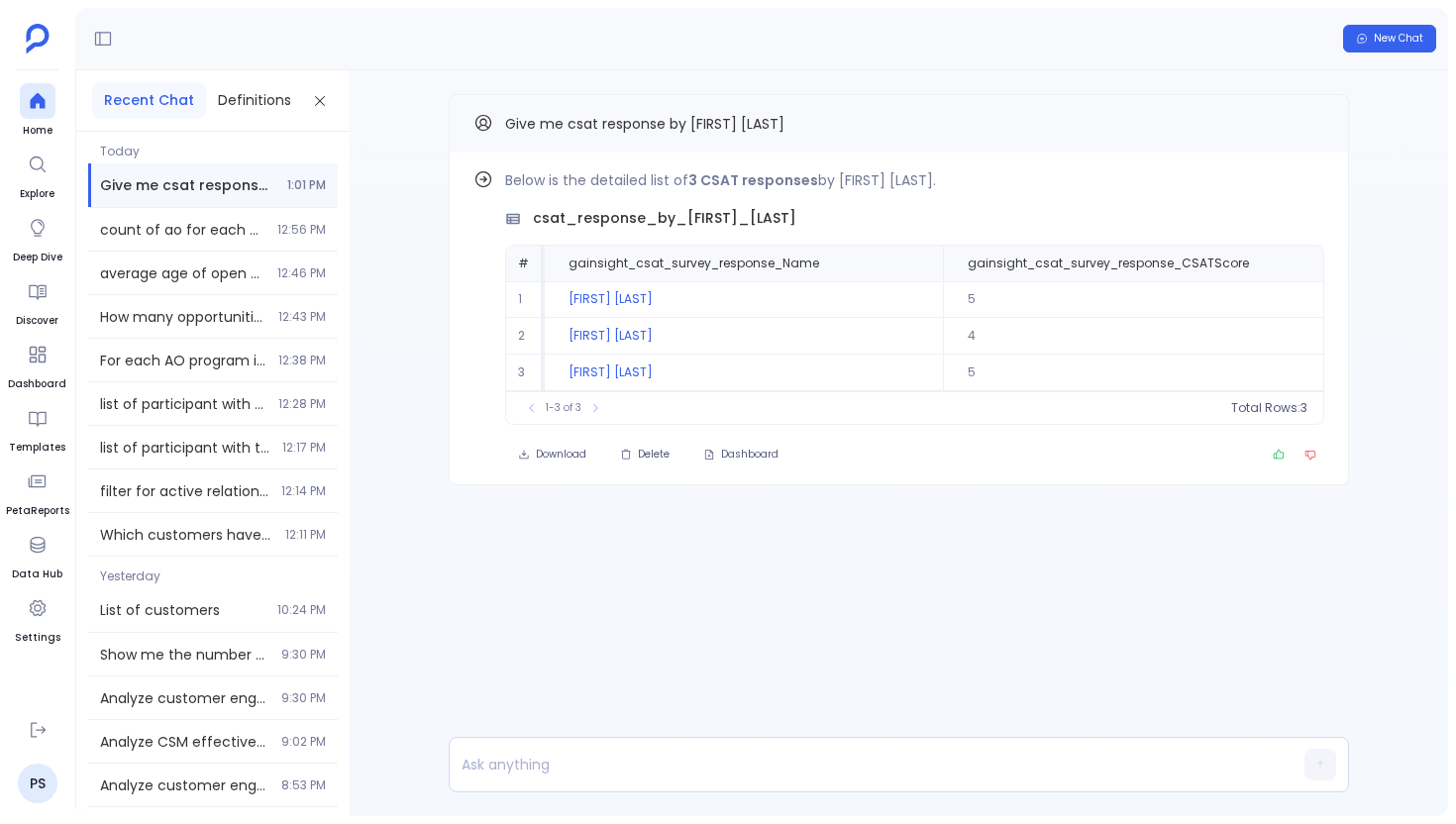 scroll, scrollTop: 0, scrollLeft: 0, axis: both 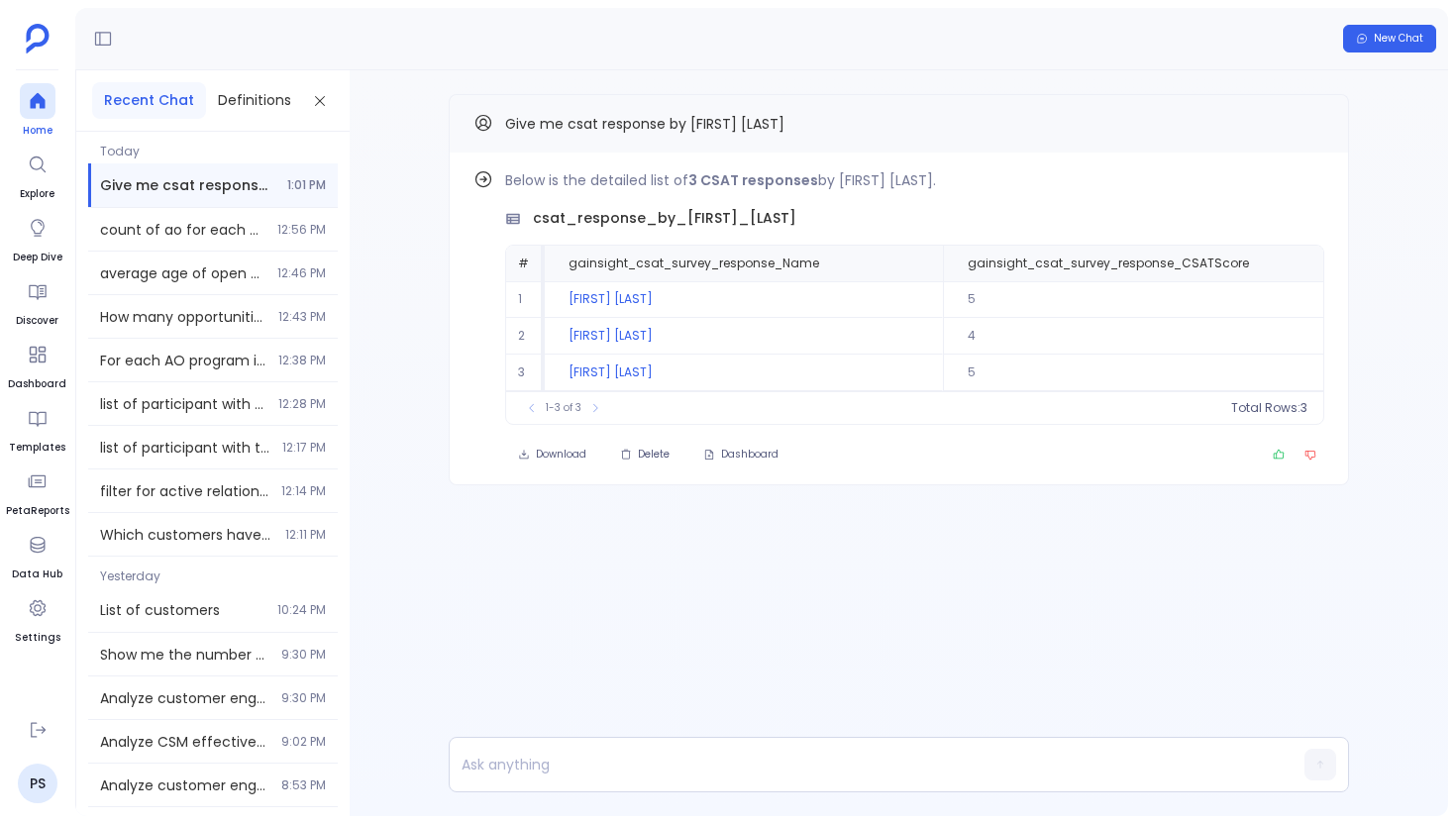 click at bounding box center [38, 101] 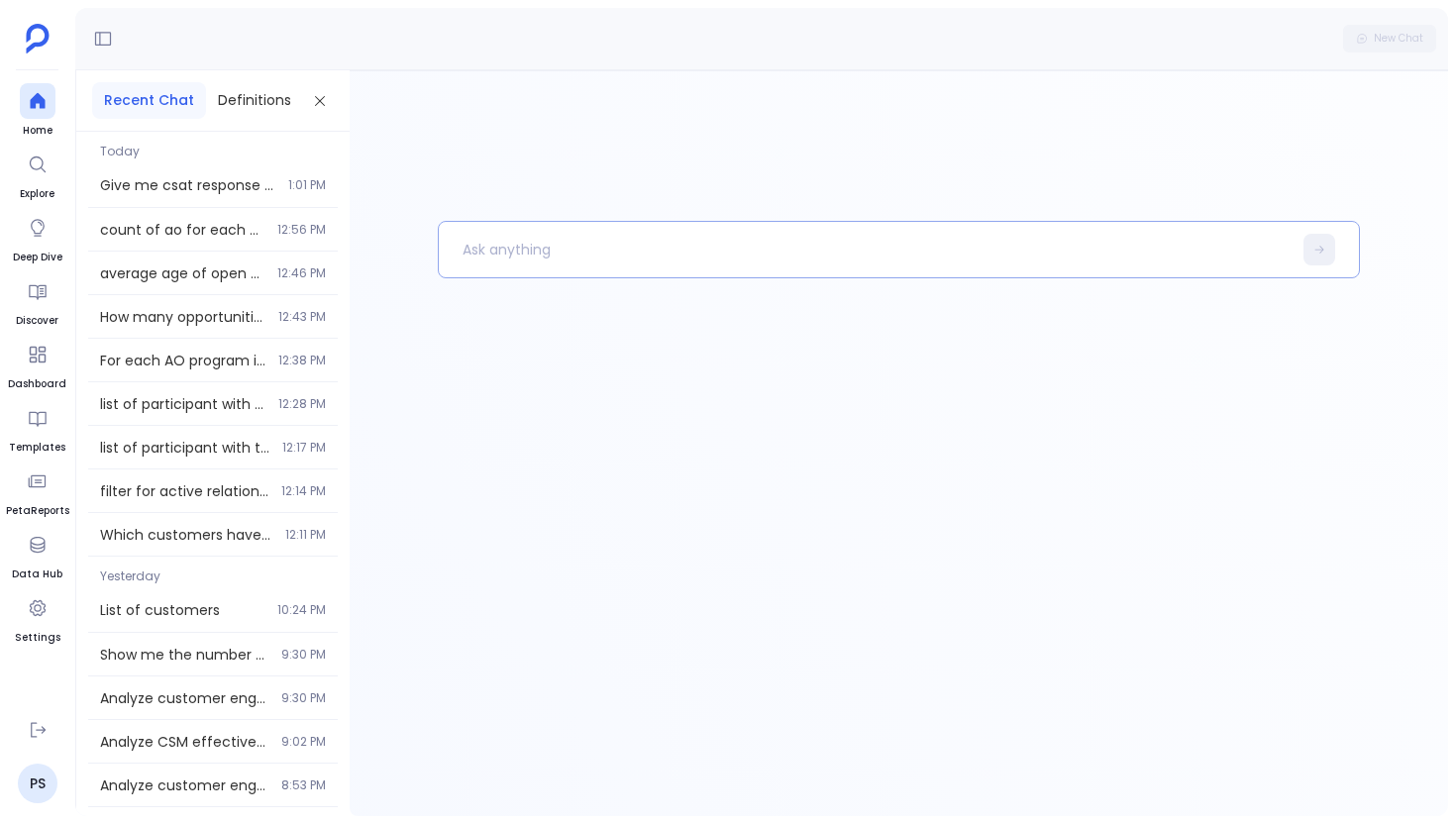 click at bounding box center (865, 250) 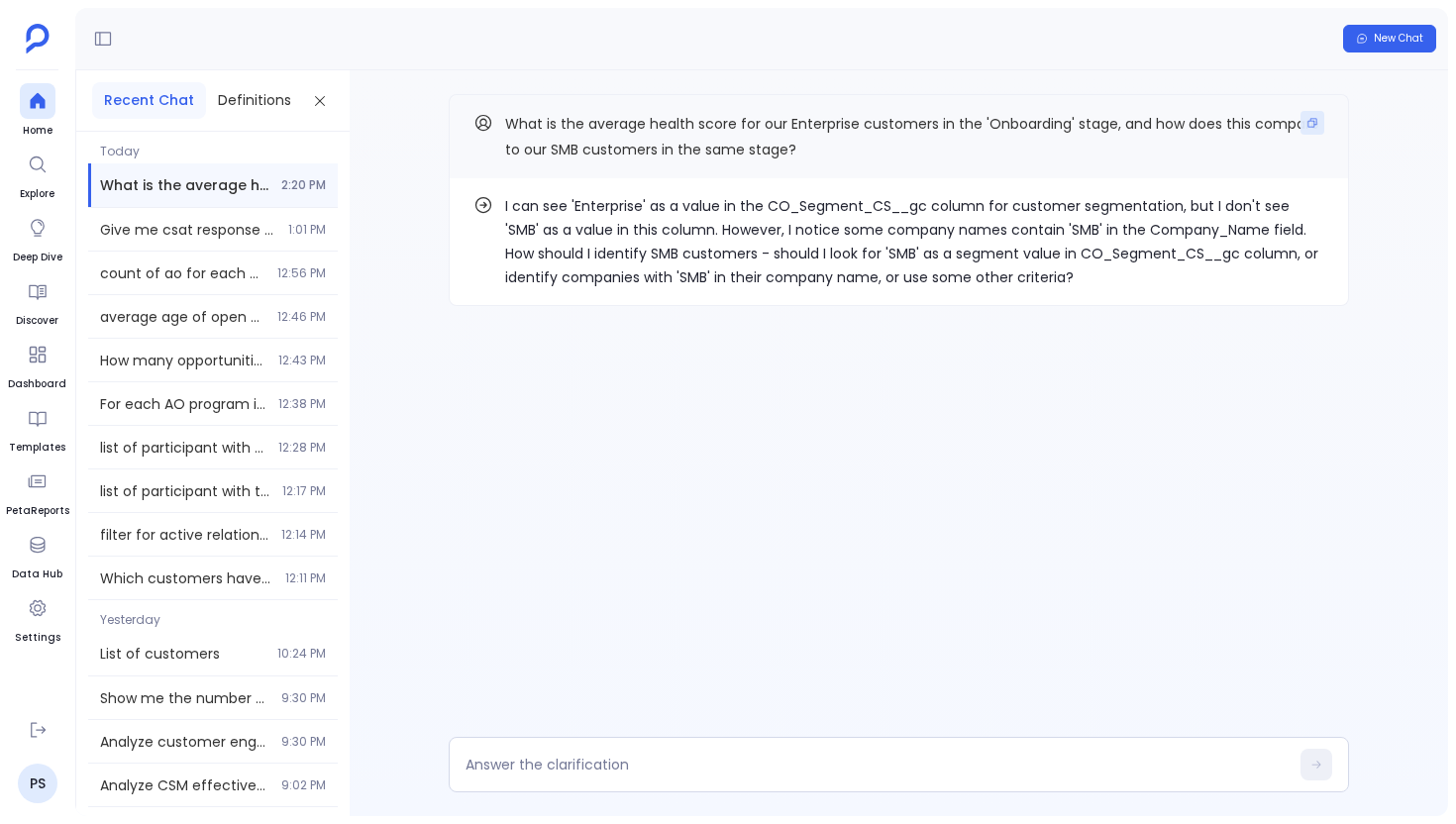 click 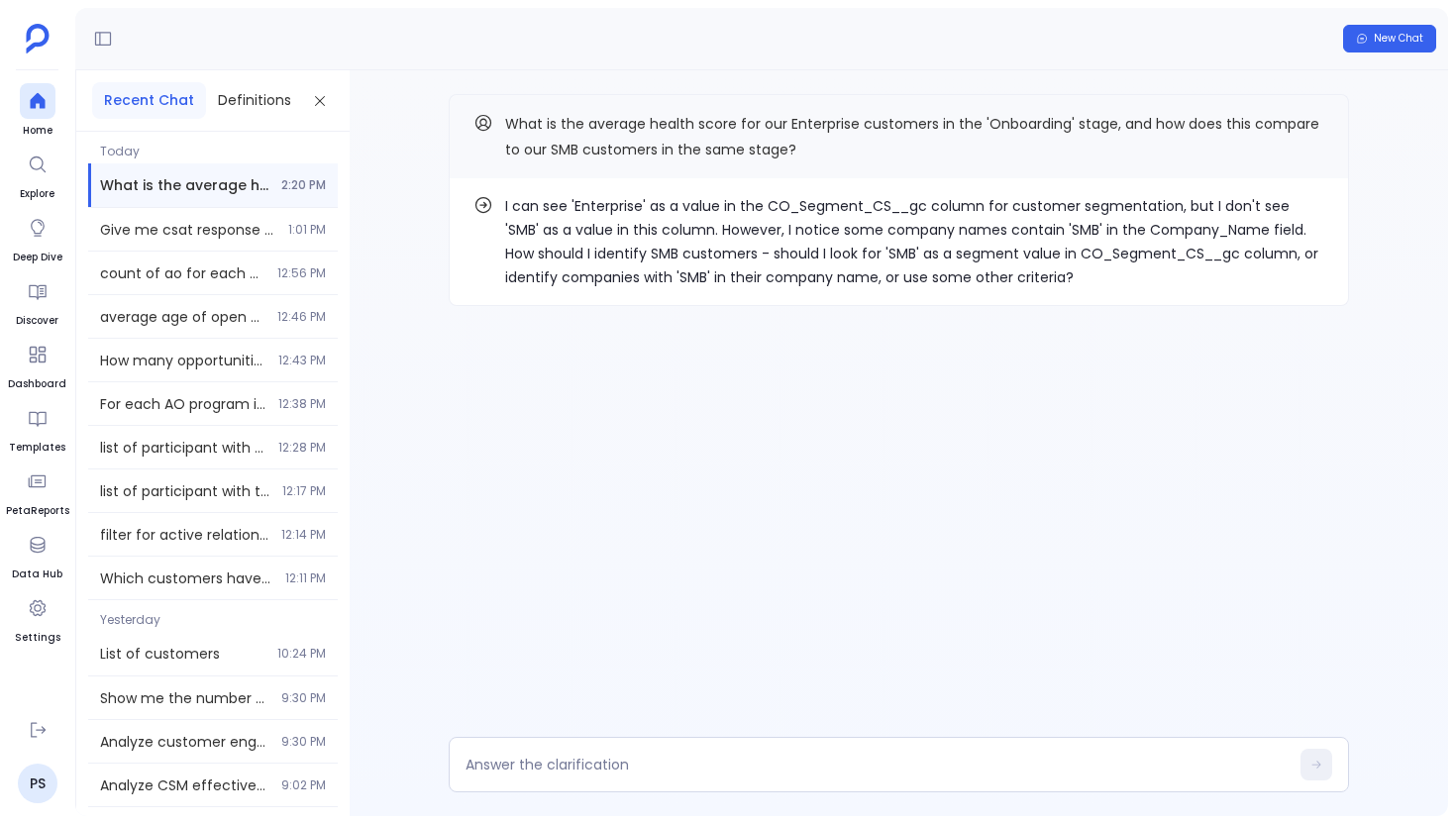 type 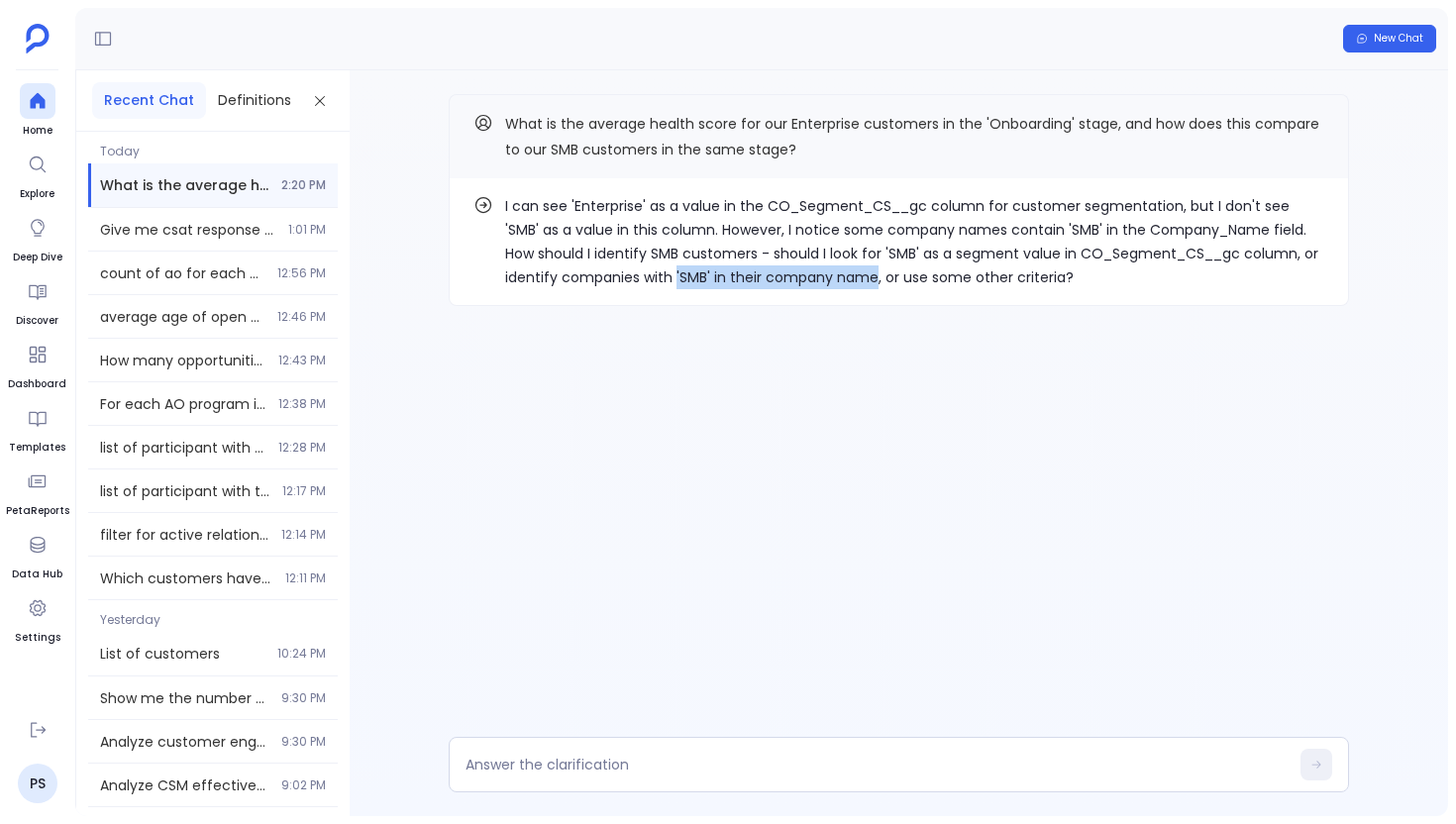 drag, startPoint x: 674, startPoint y: 276, endPoint x: 873, endPoint y: 276, distance: 199 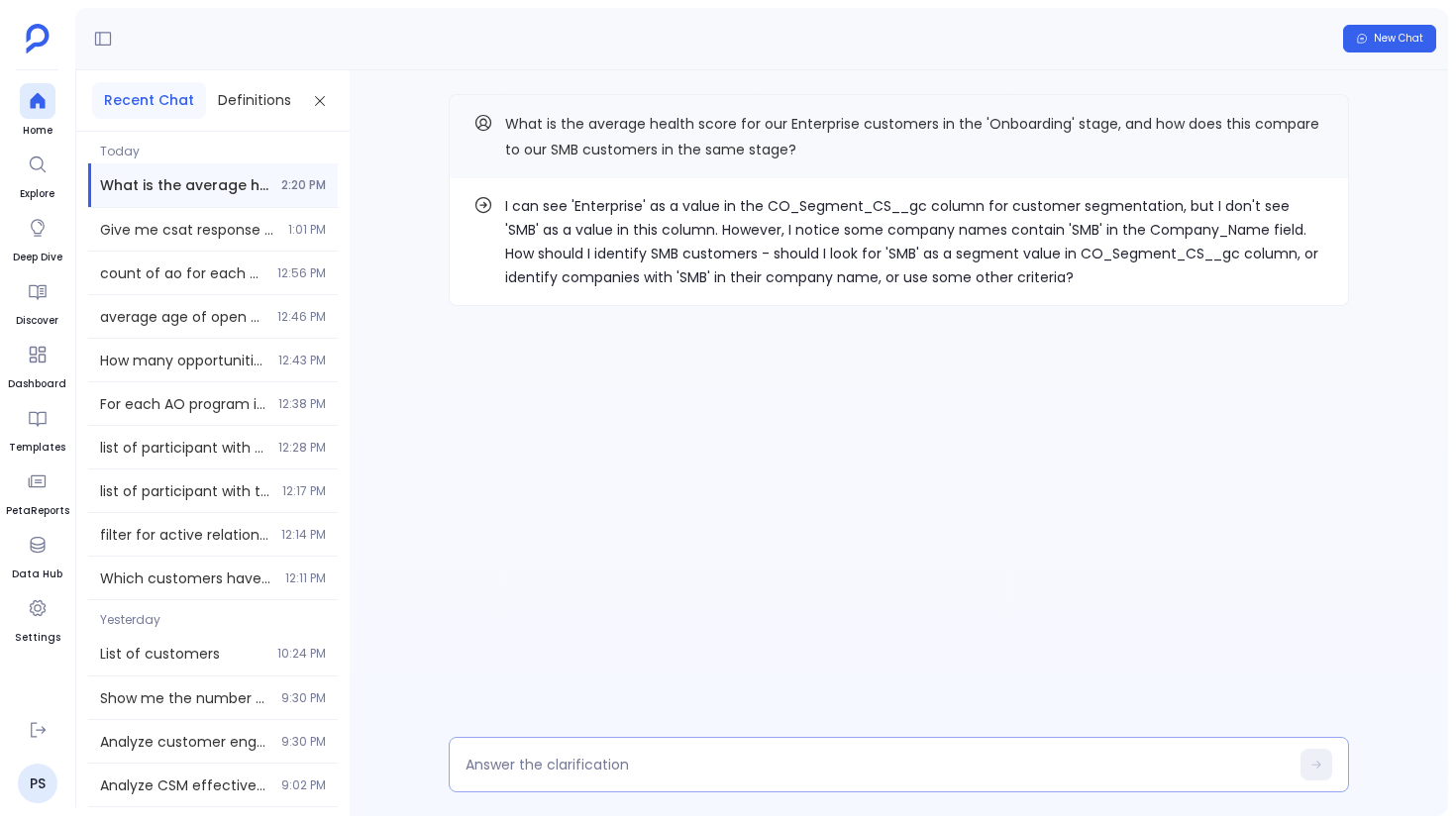 click at bounding box center (877, 765) 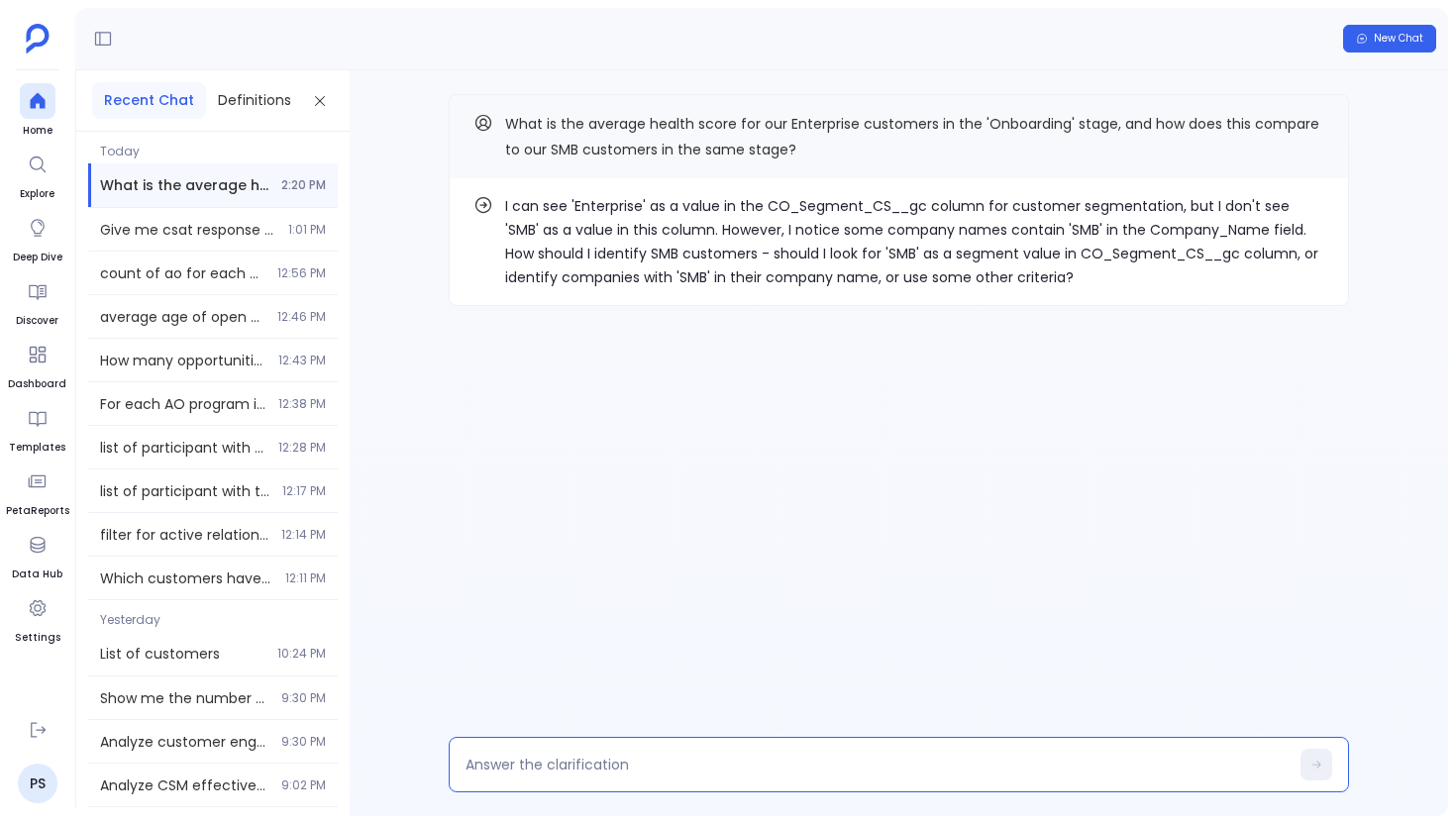 type on "'SMB' in their company name" 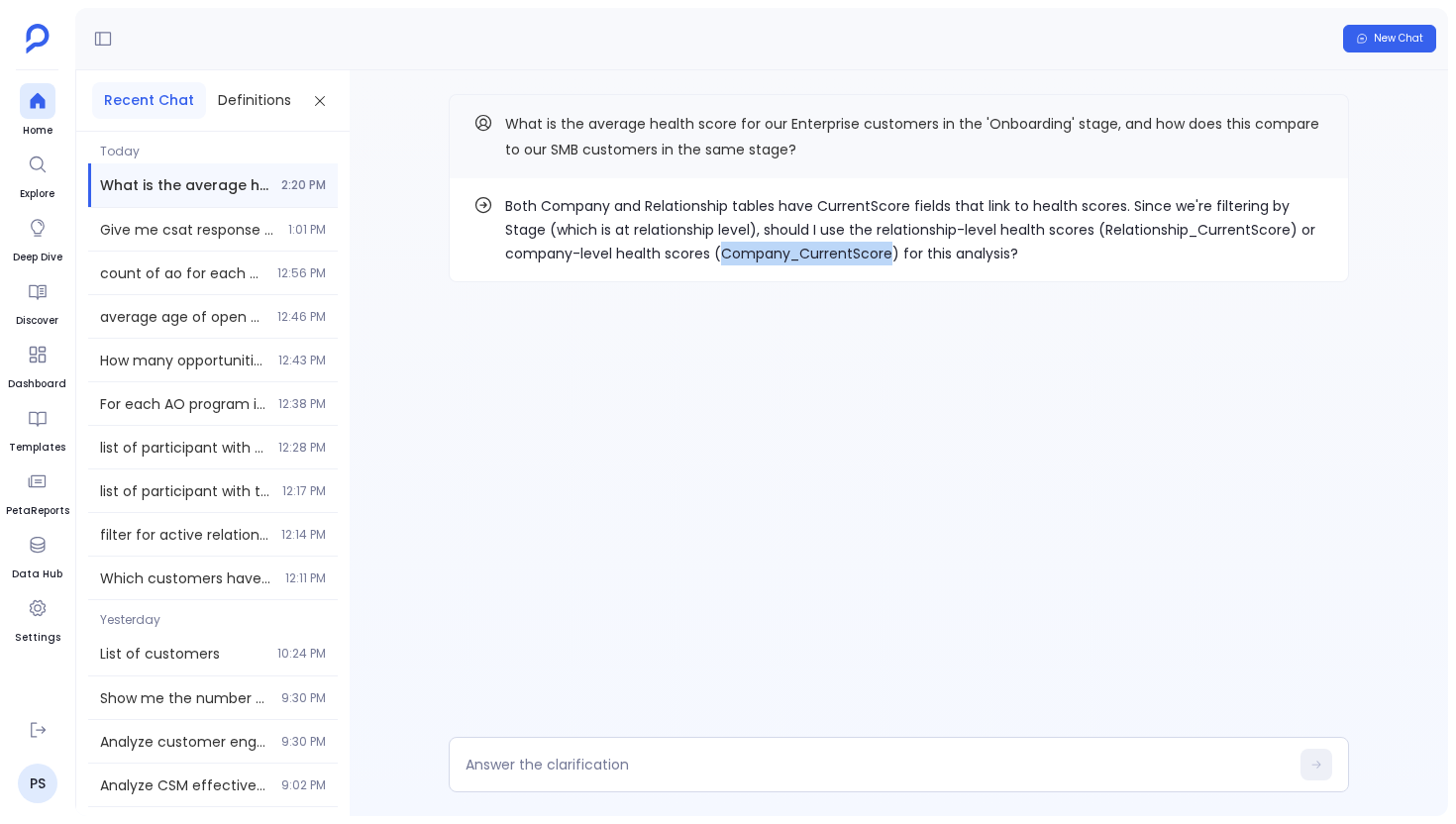drag, startPoint x: 721, startPoint y: 255, endPoint x: 886, endPoint y: 248, distance: 165.14842 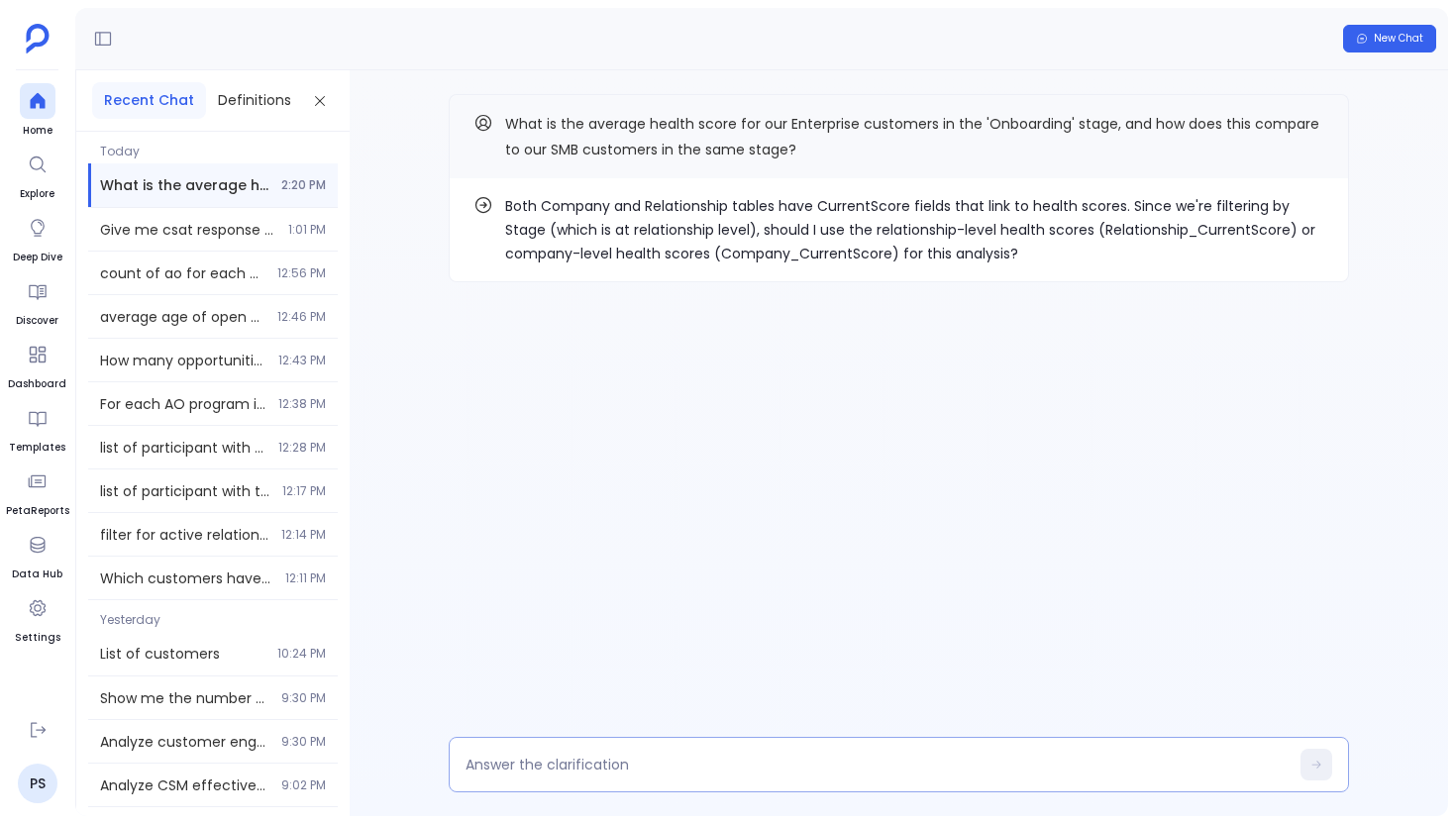 click at bounding box center (898, 765) 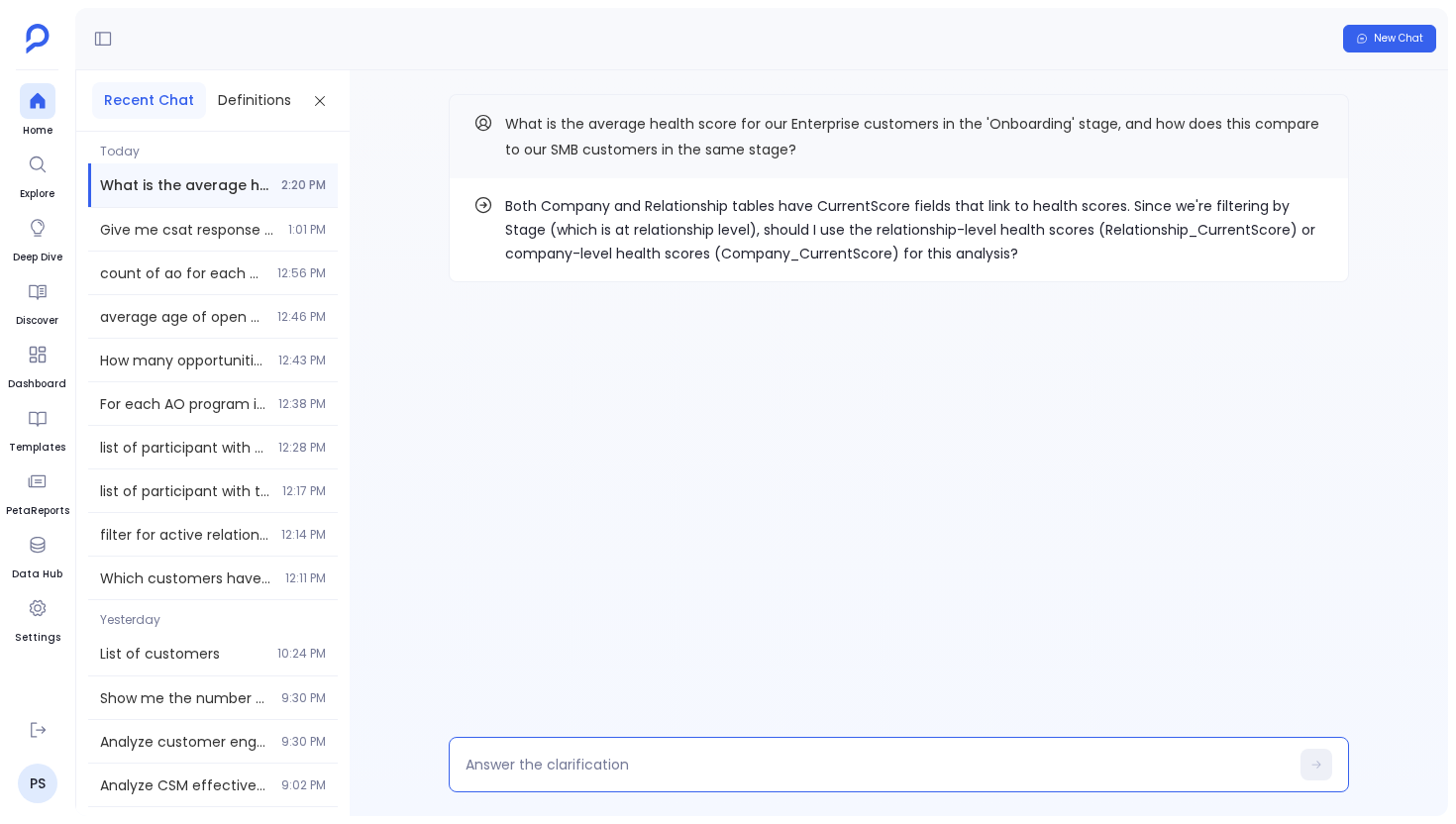 type on "Company_CurrentScore" 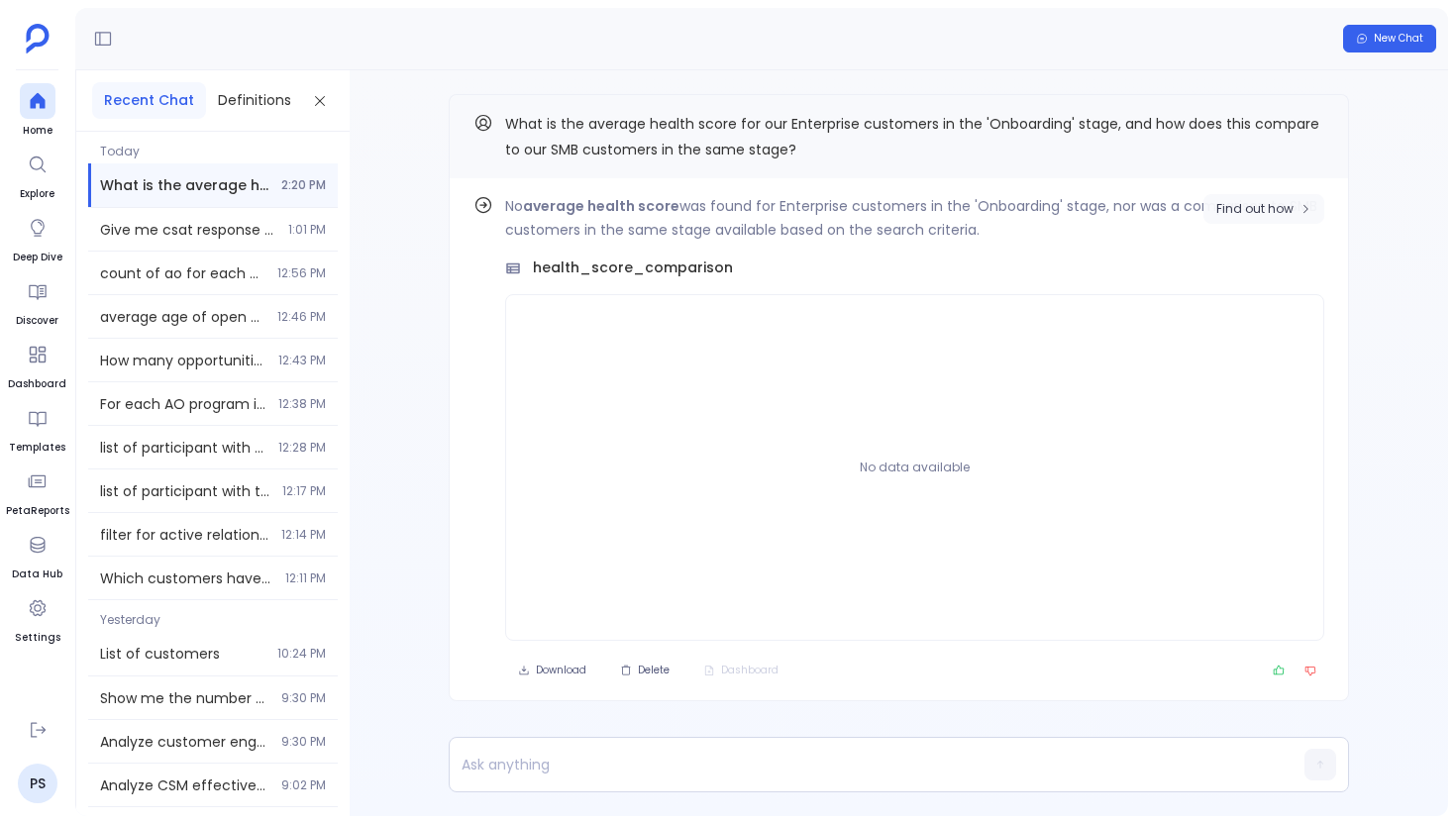 click on "Find out how" at bounding box center [1255, 209] 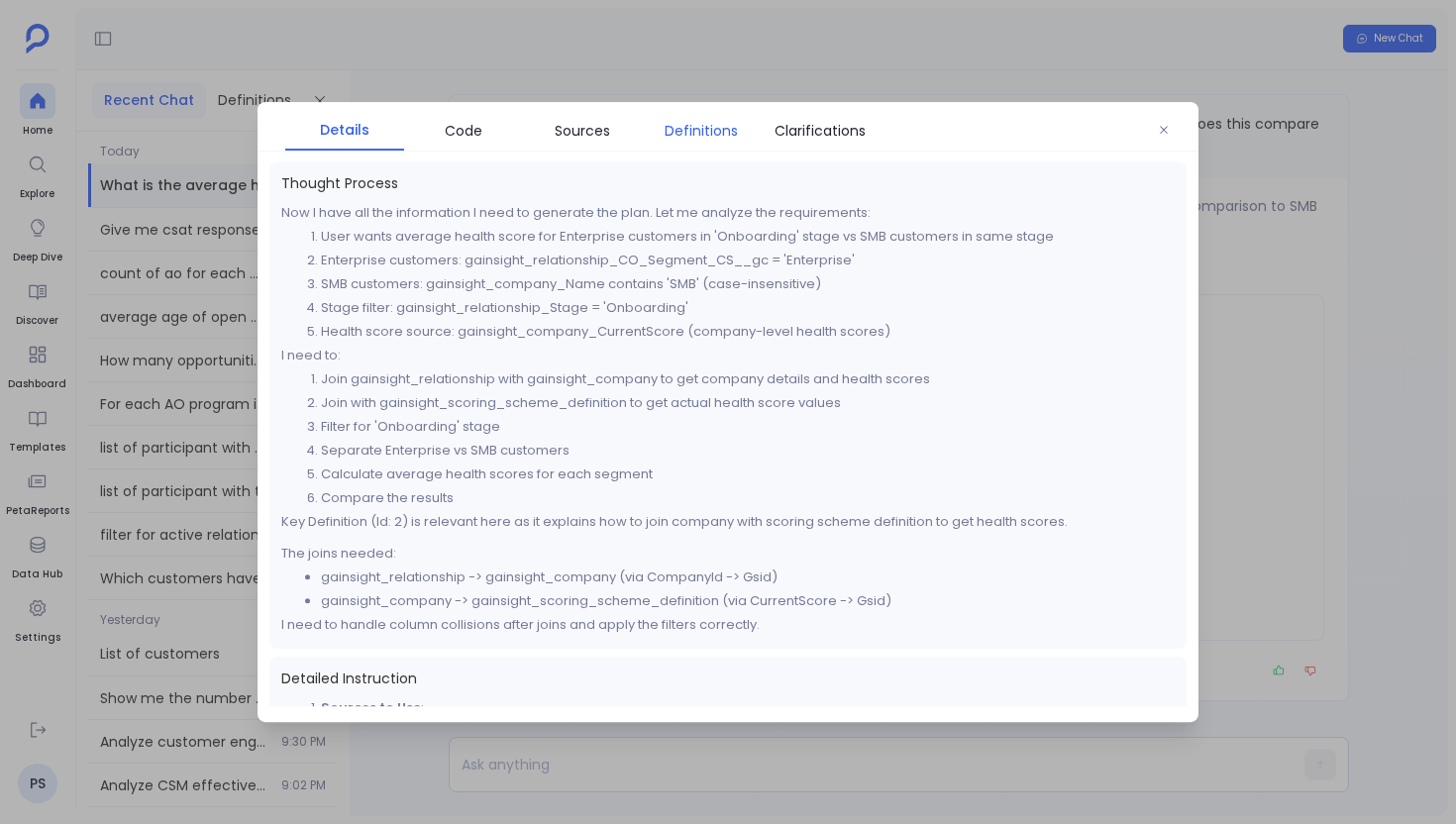 click on "Definitions" at bounding box center [701, 131] 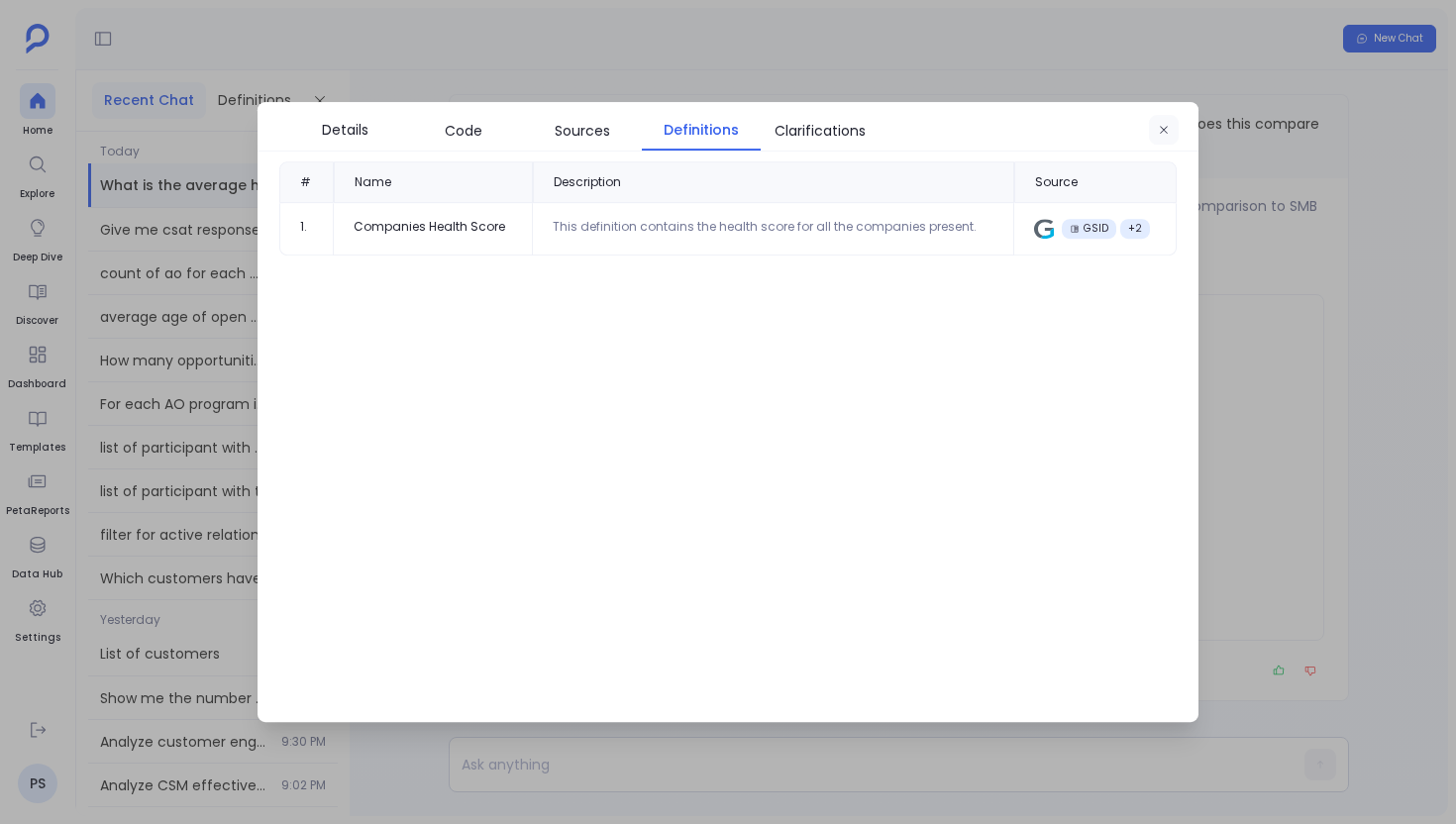 click at bounding box center (1164, 131) 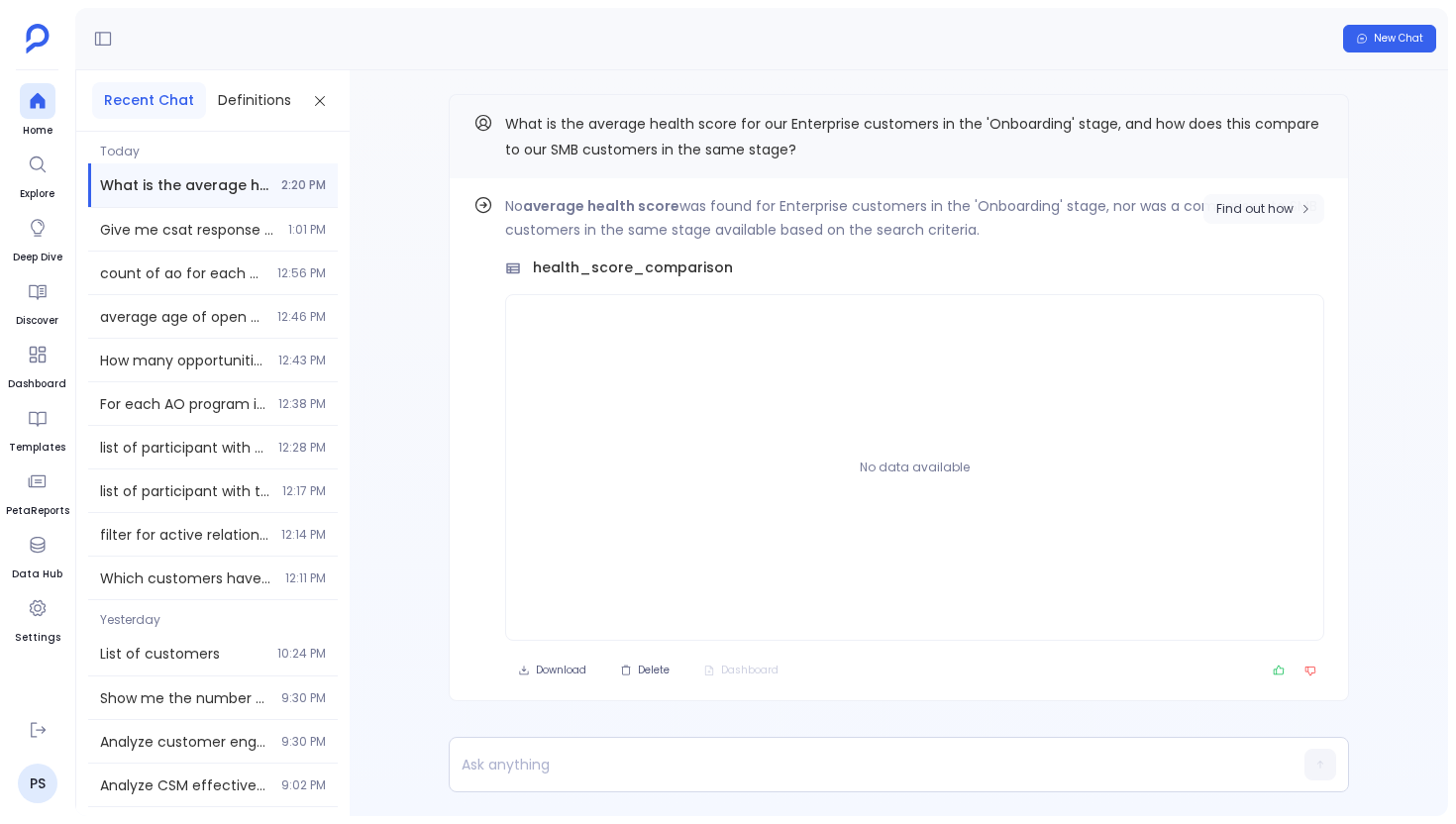 click on "Find out how" at bounding box center (1264, 209) 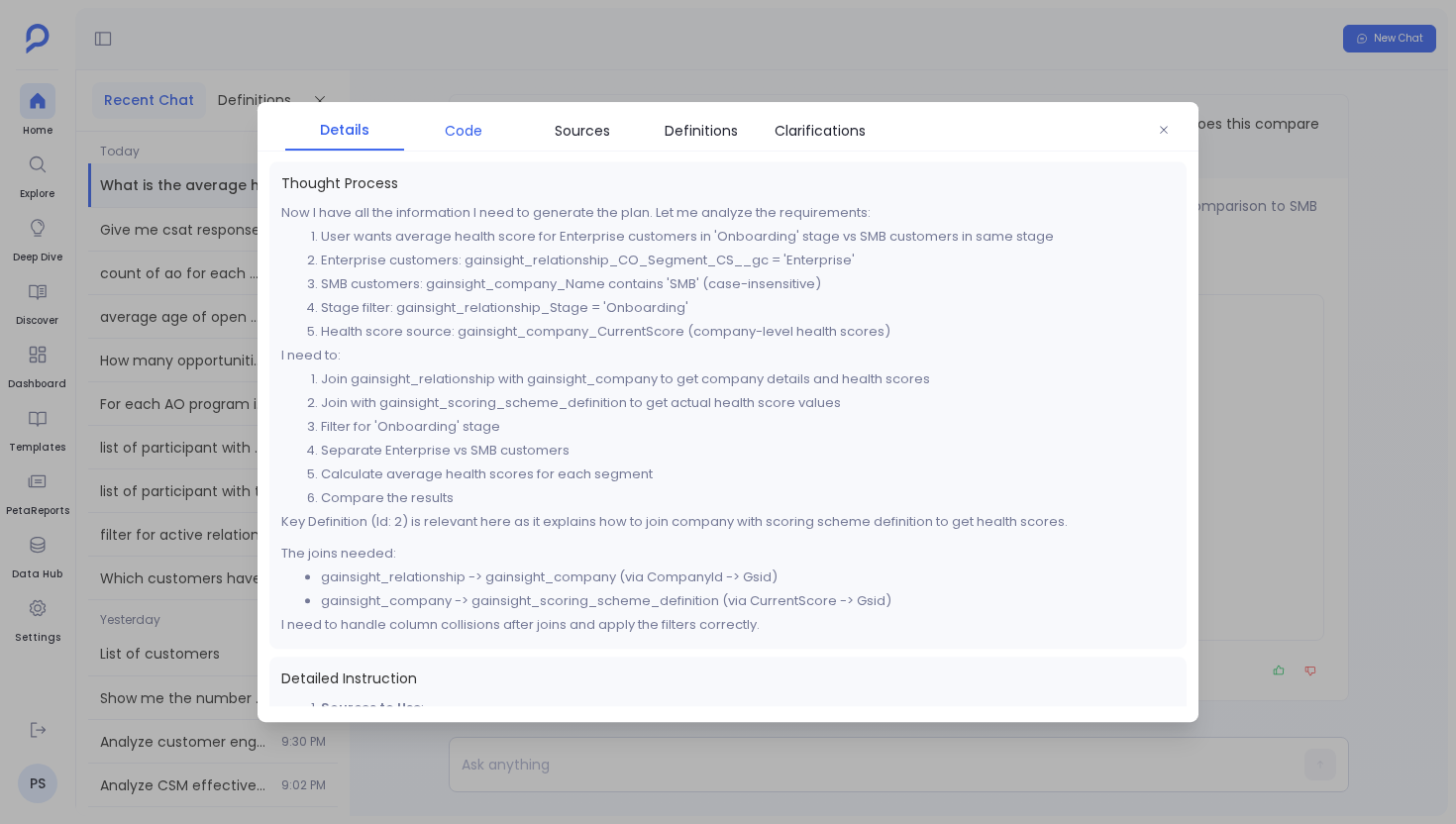 click on "Code" at bounding box center (464, 131) 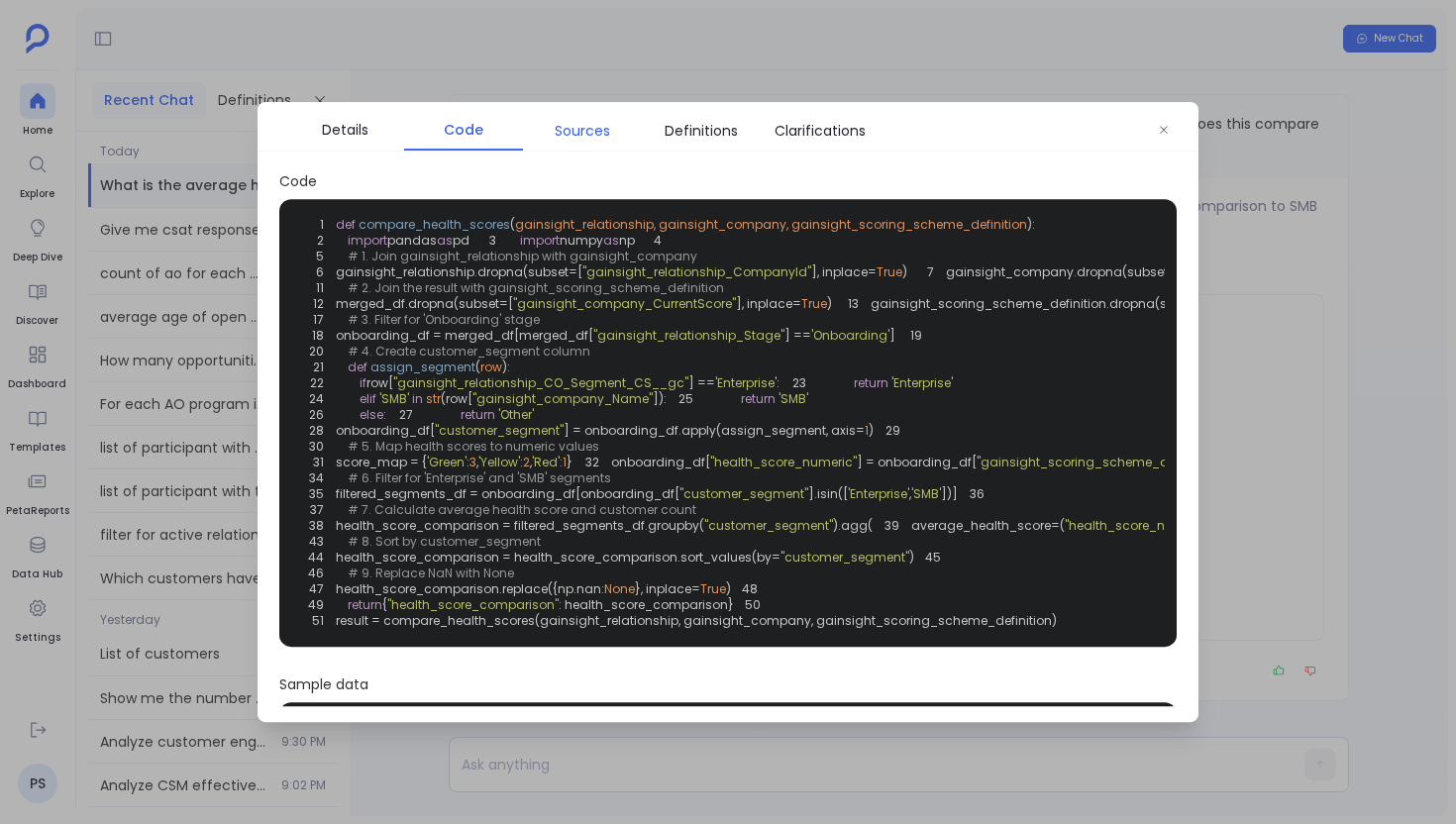 click on "Sources" at bounding box center [582, 131] 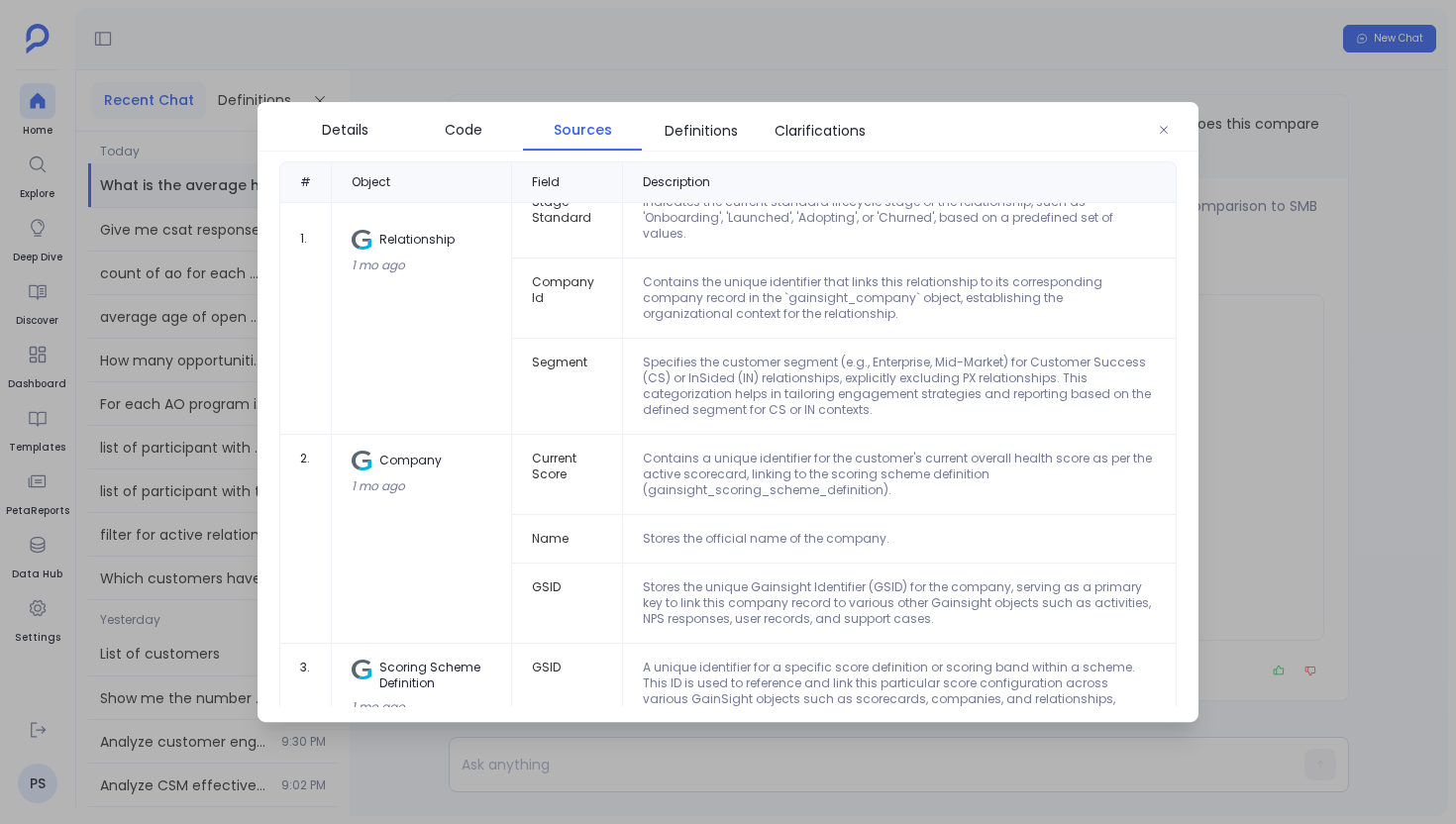 scroll, scrollTop: 35, scrollLeft: 0, axis: vertical 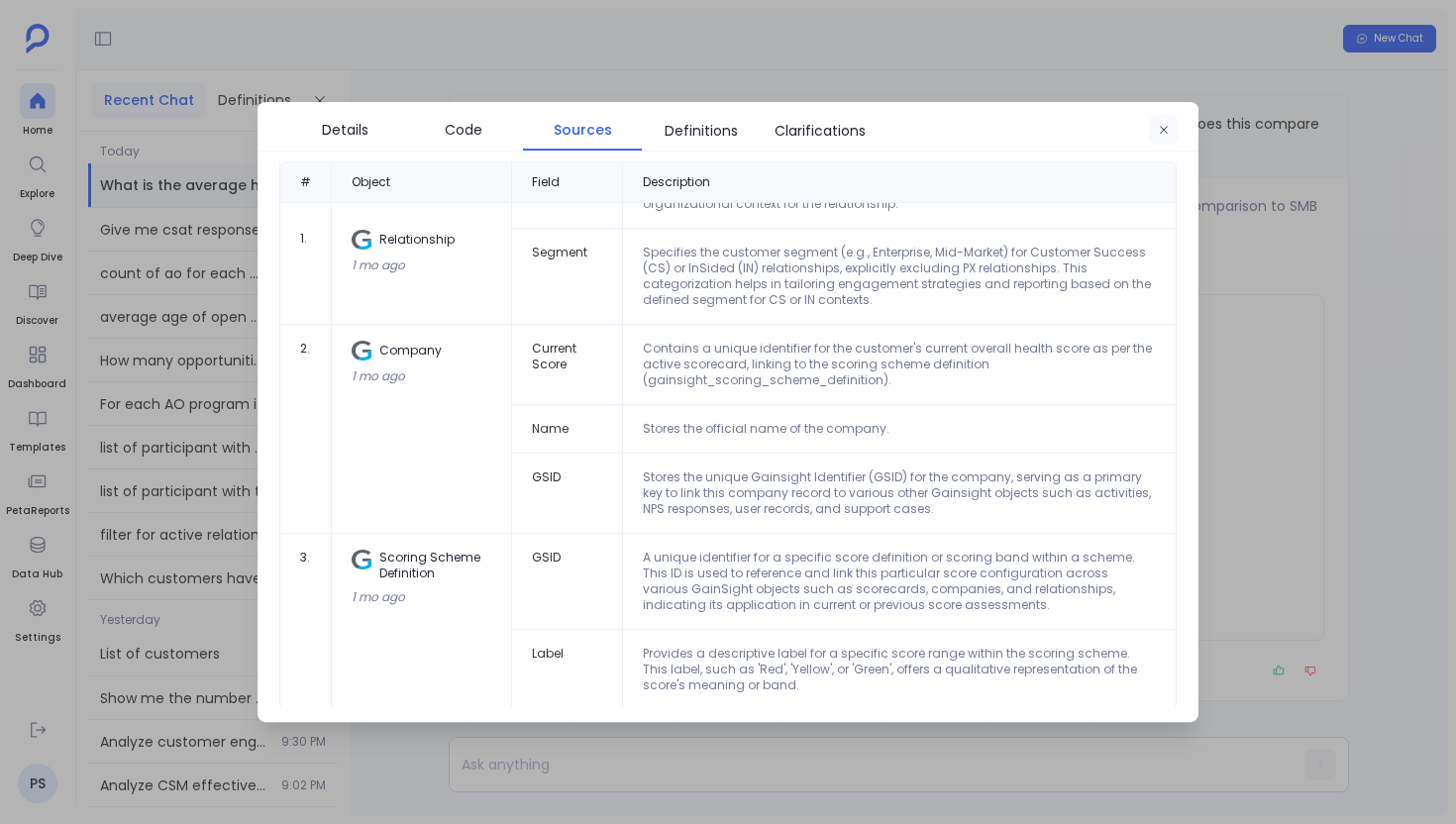 click at bounding box center (1164, 131) 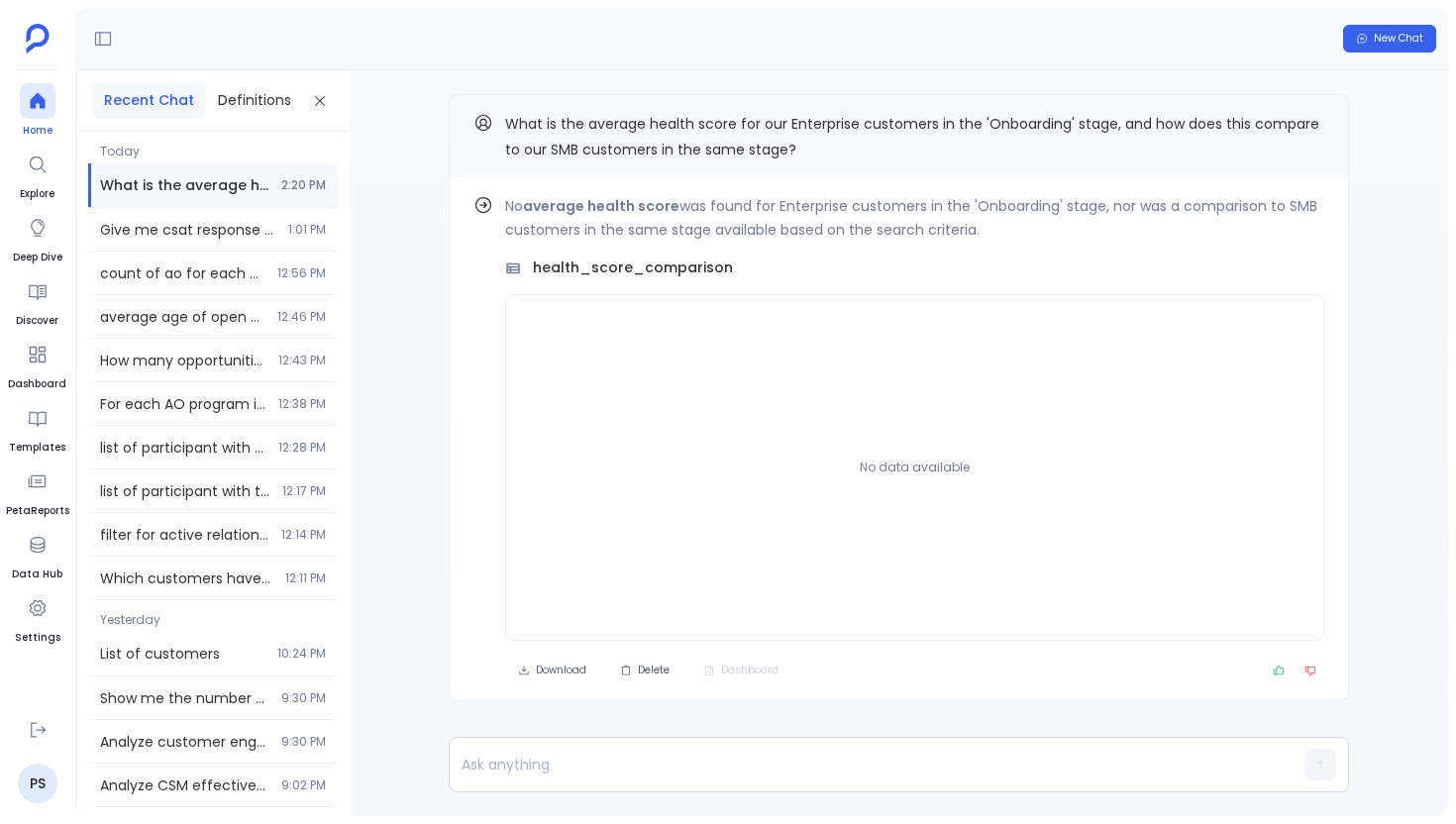 click at bounding box center [38, 101] 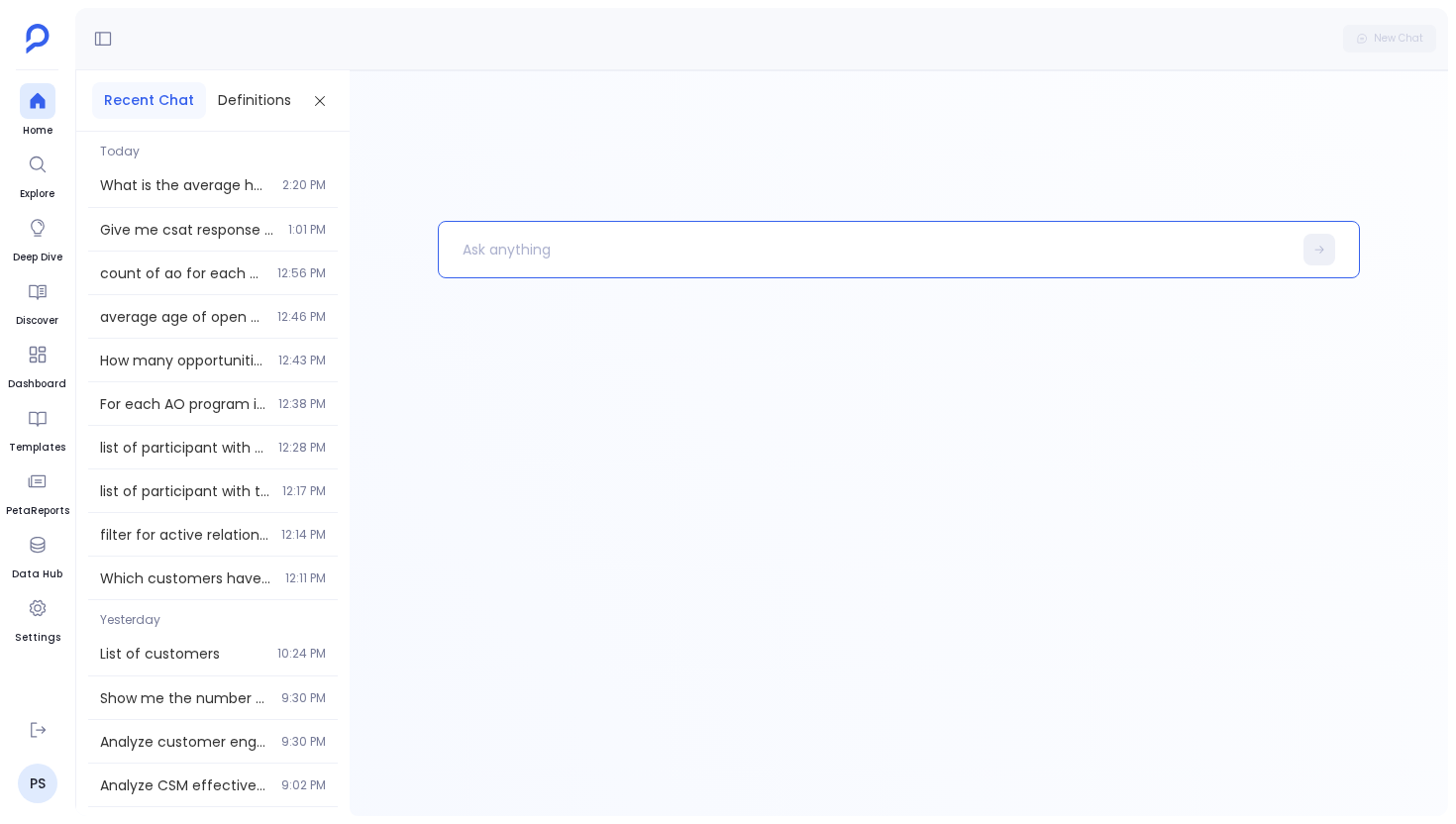 click at bounding box center (898, 443) 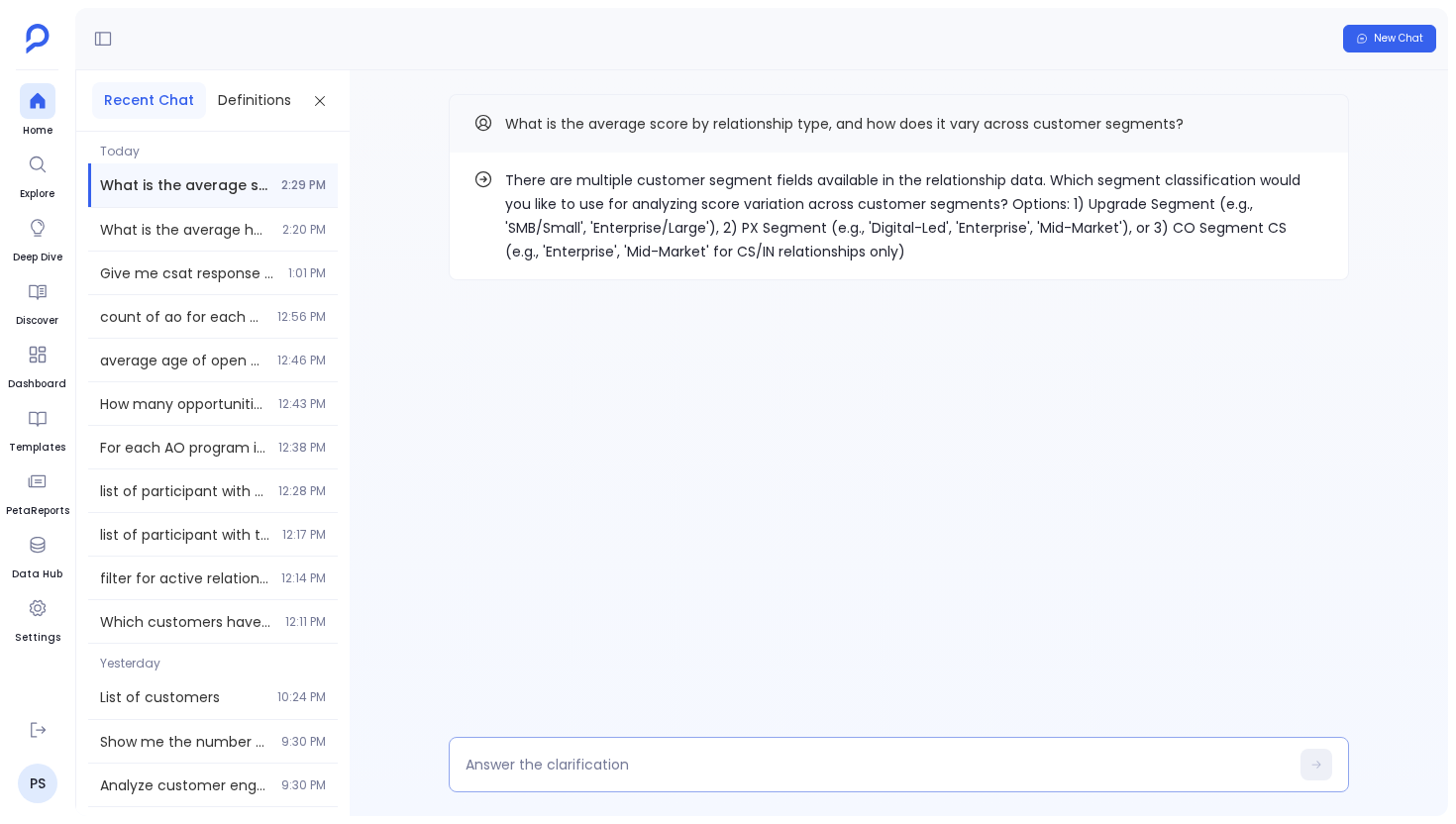 click at bounding box center (898, 765) 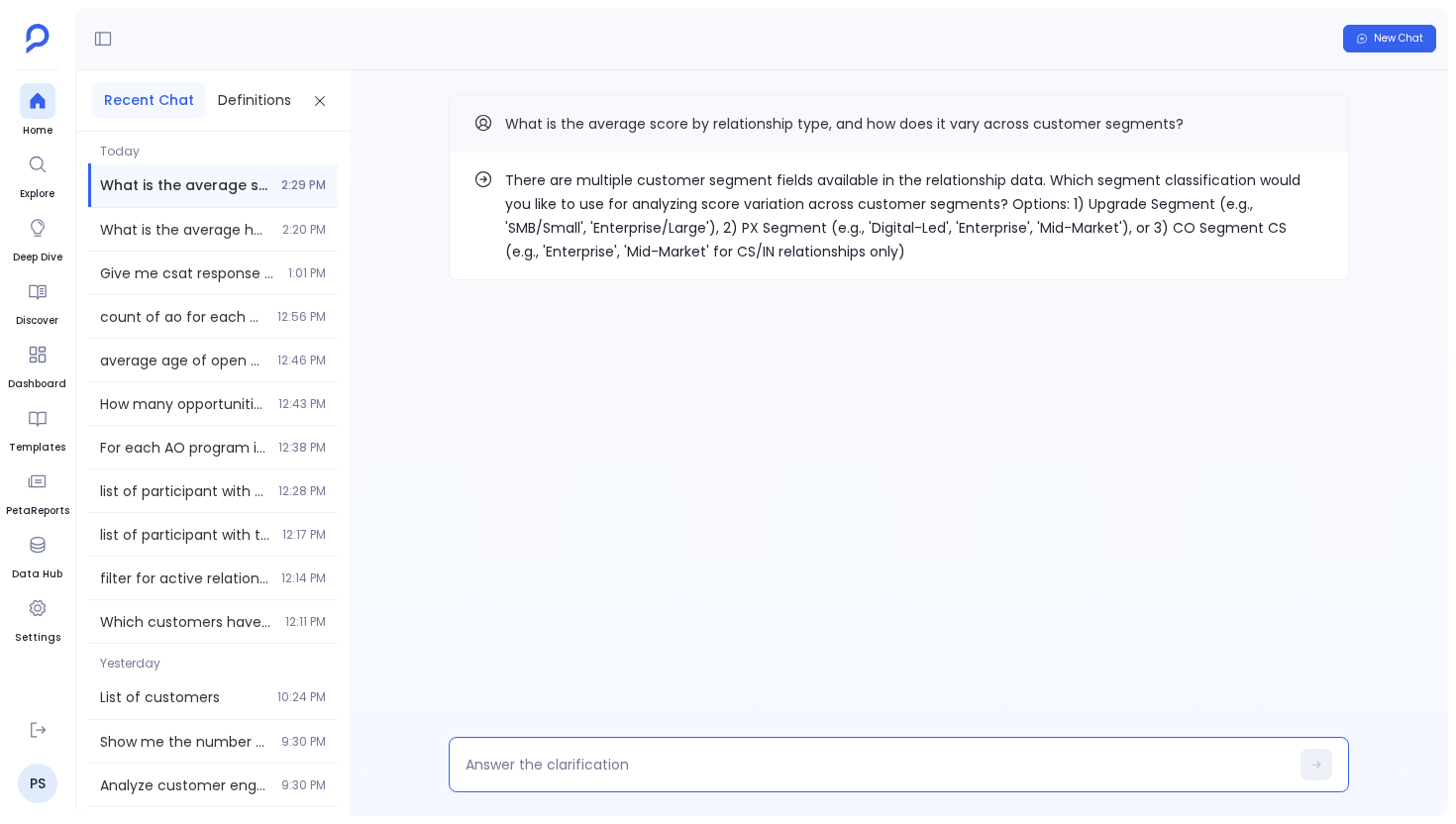 click at bounding box center (877, 765) 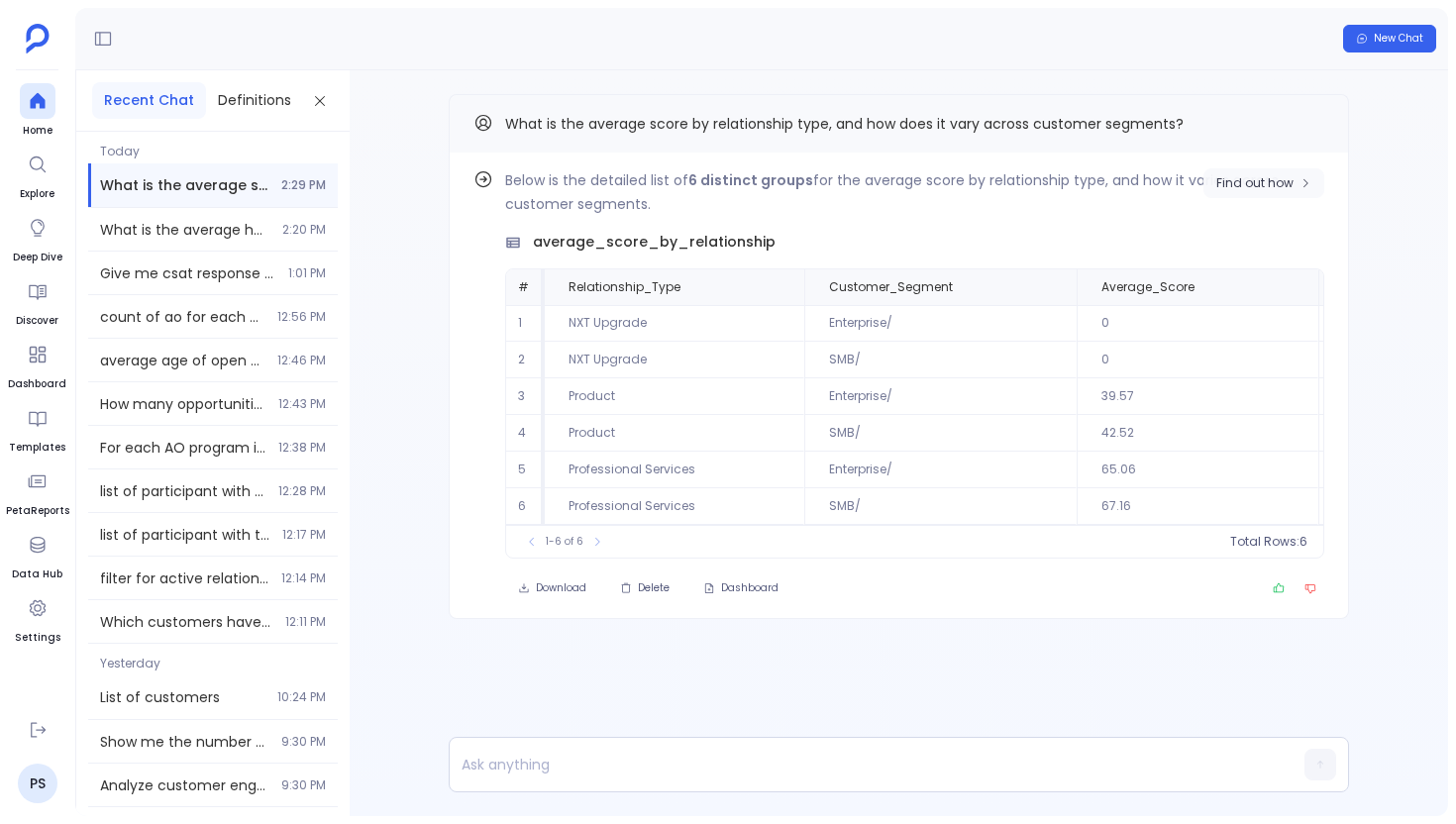 click on "Find out how" at bounding box center (1255, 183) 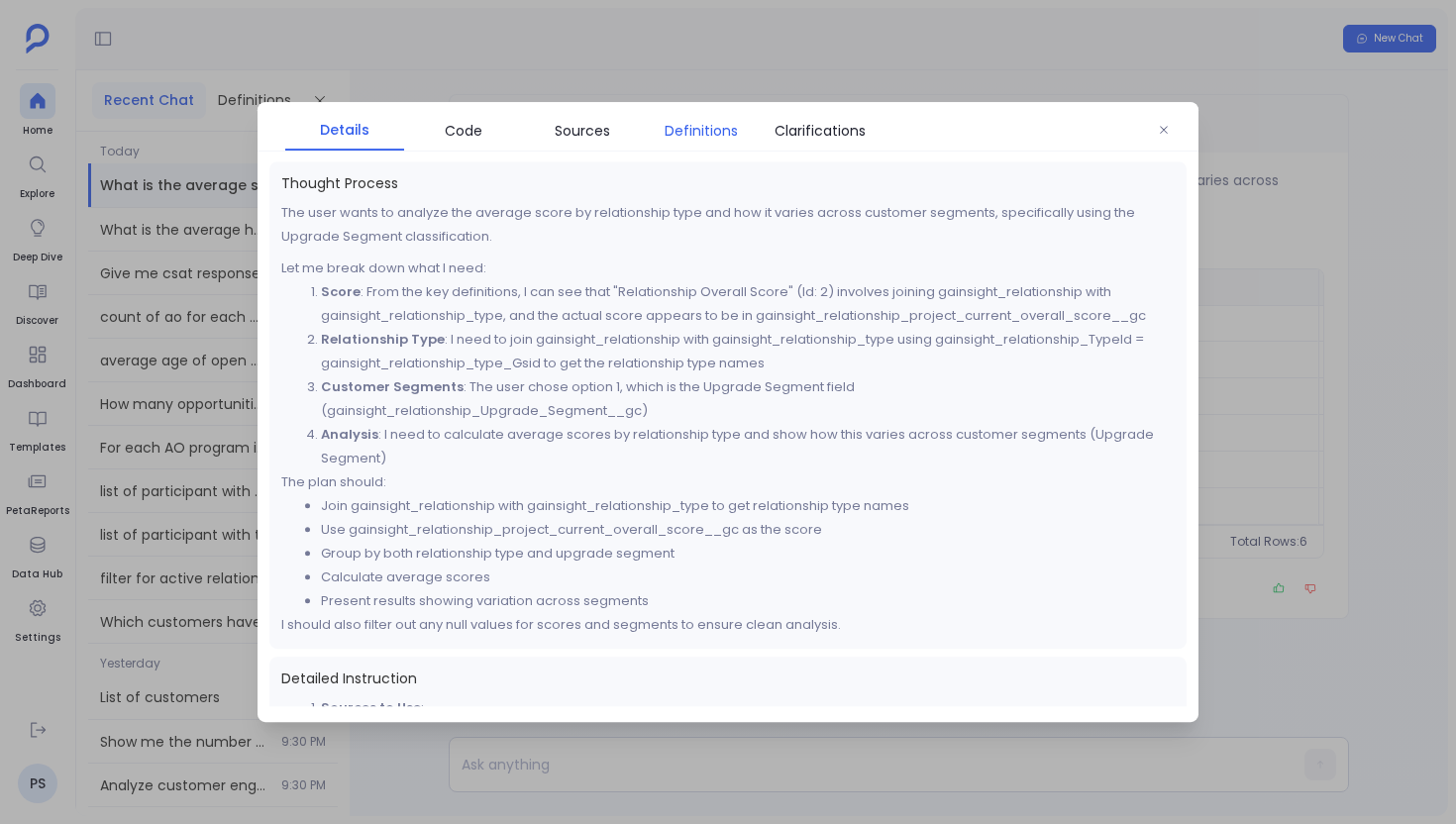 click on "Definitions" at bounding box center [701, 131] 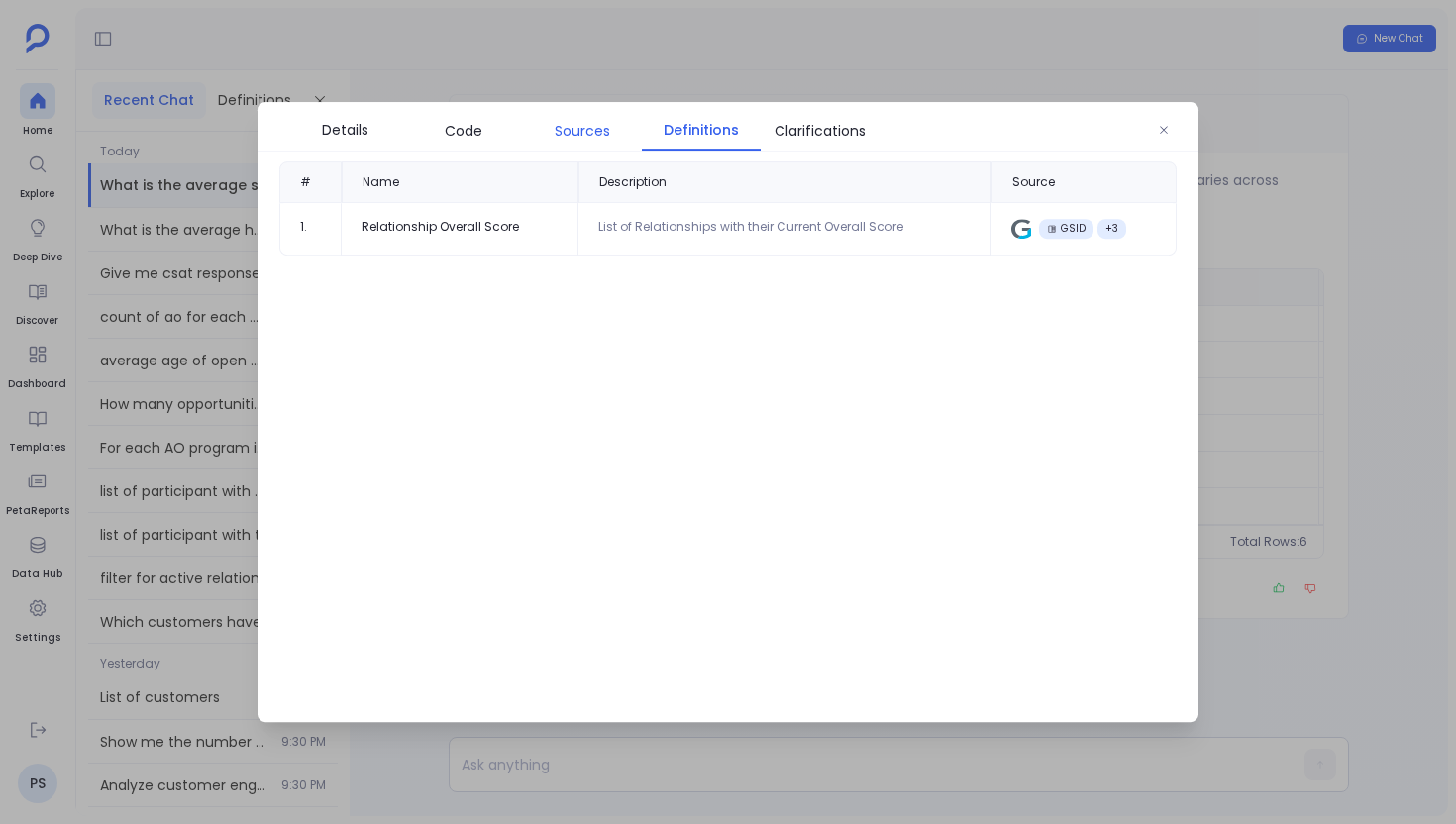 click on "Sources" at bounding box center [582, 131] 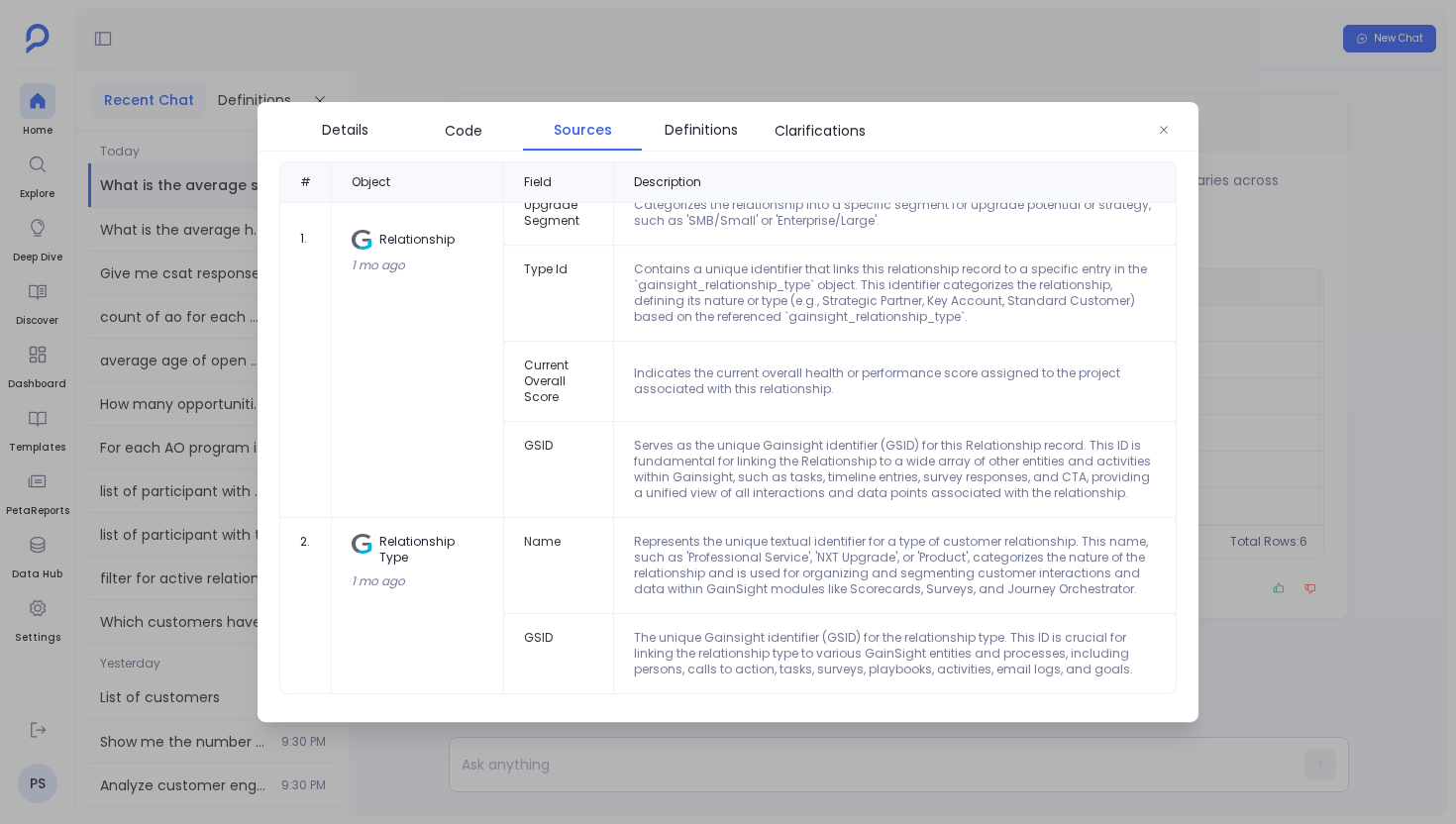 scroll, scrollTop: 0, scrollLeft: 0, axis: both 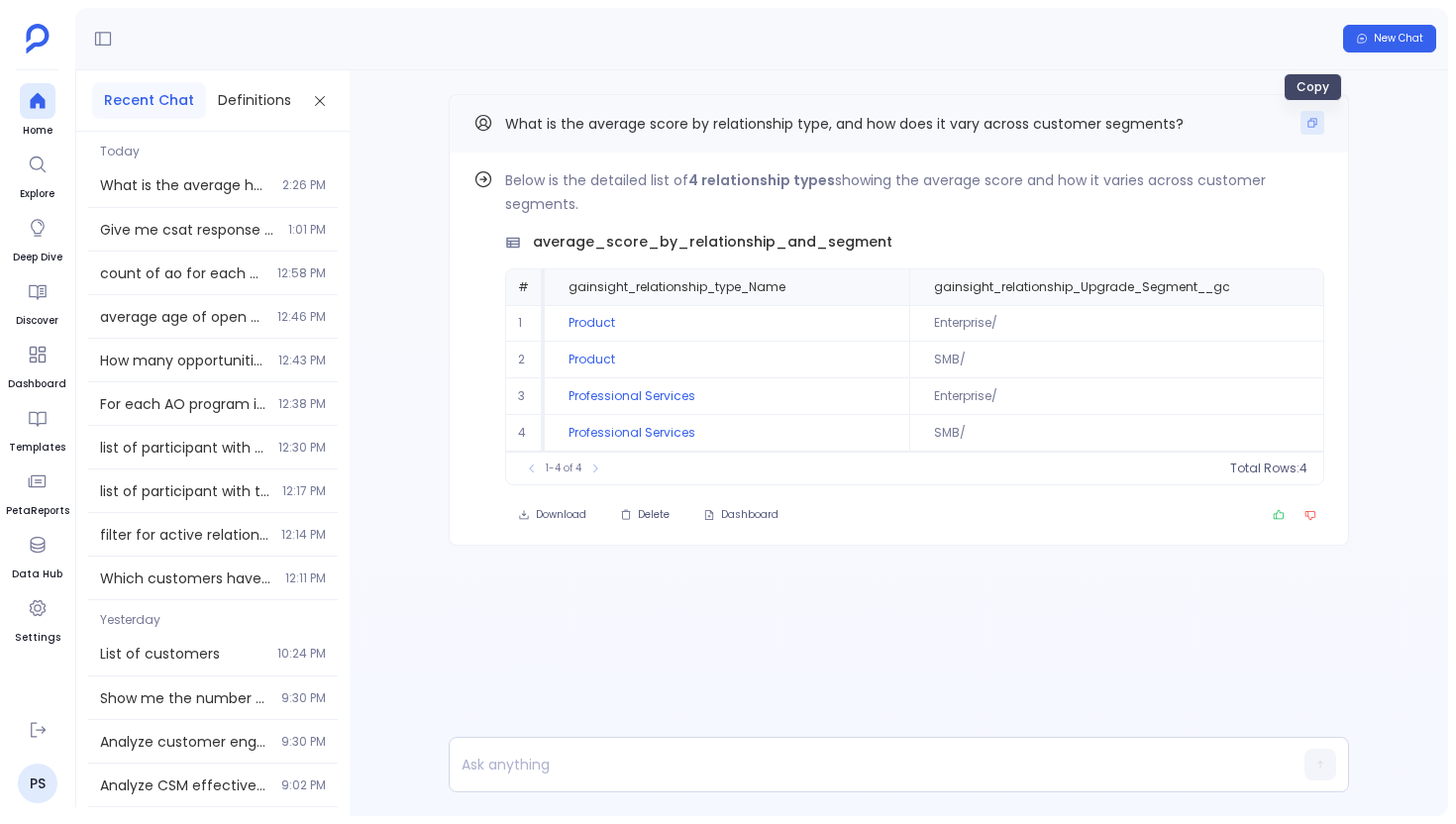click at bounding box center (1312, 123) 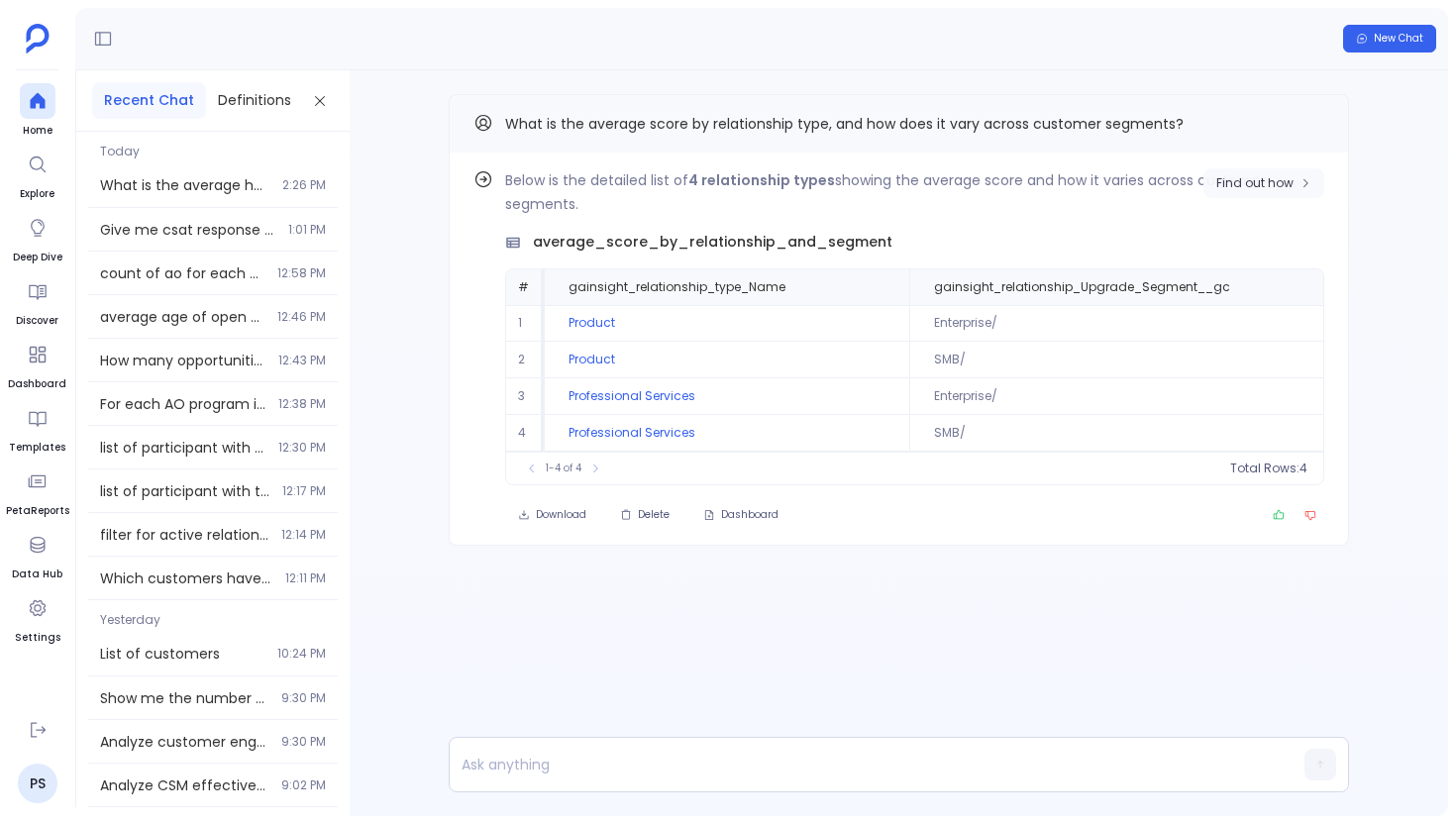 click on "Find out how" at bounding box center [1255, 183] 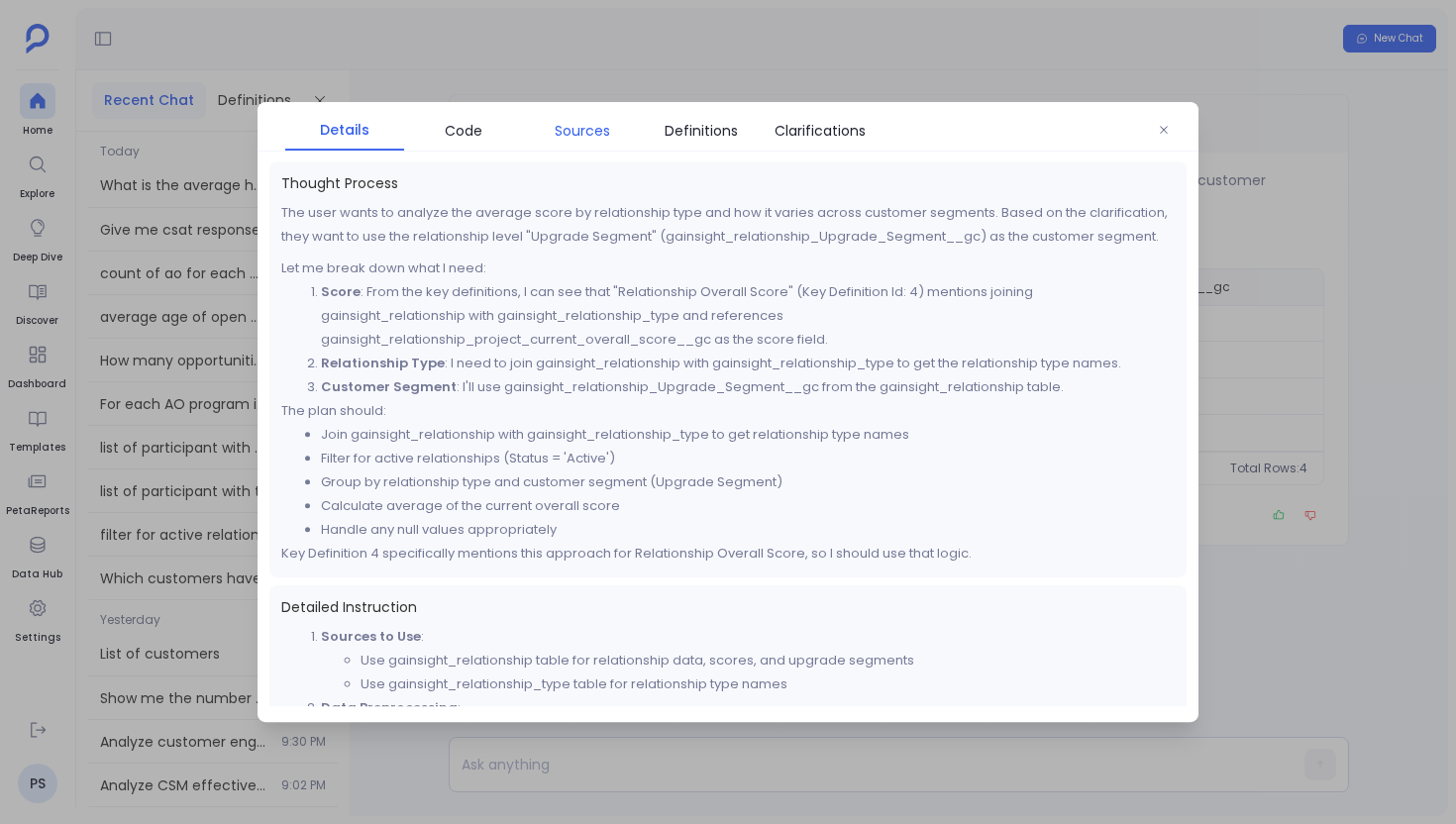 click on "Sources" at bounding box center [582, 131] 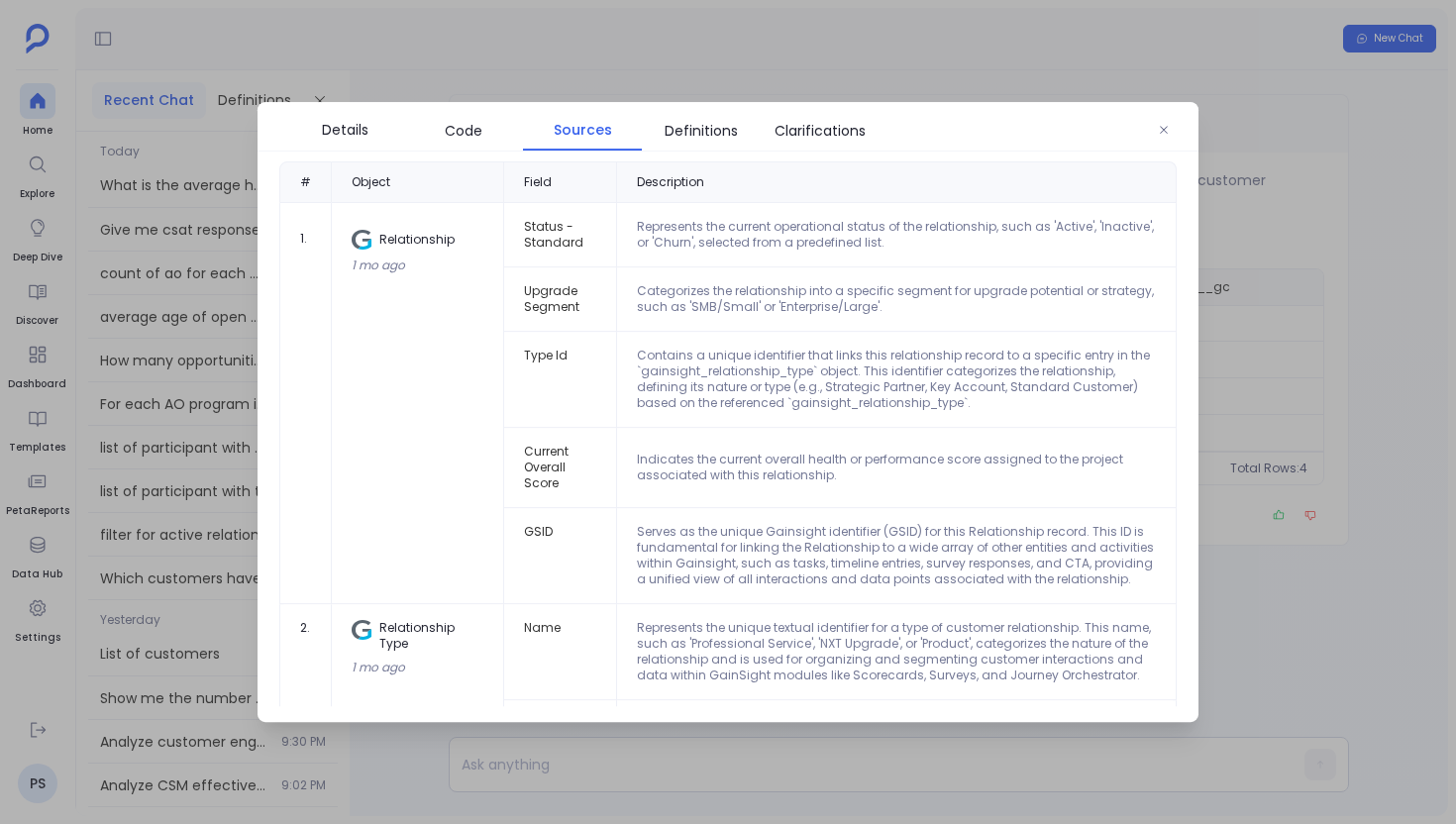 scroll, scrollTop: 86, scrollLeft: 0, axis: vertical 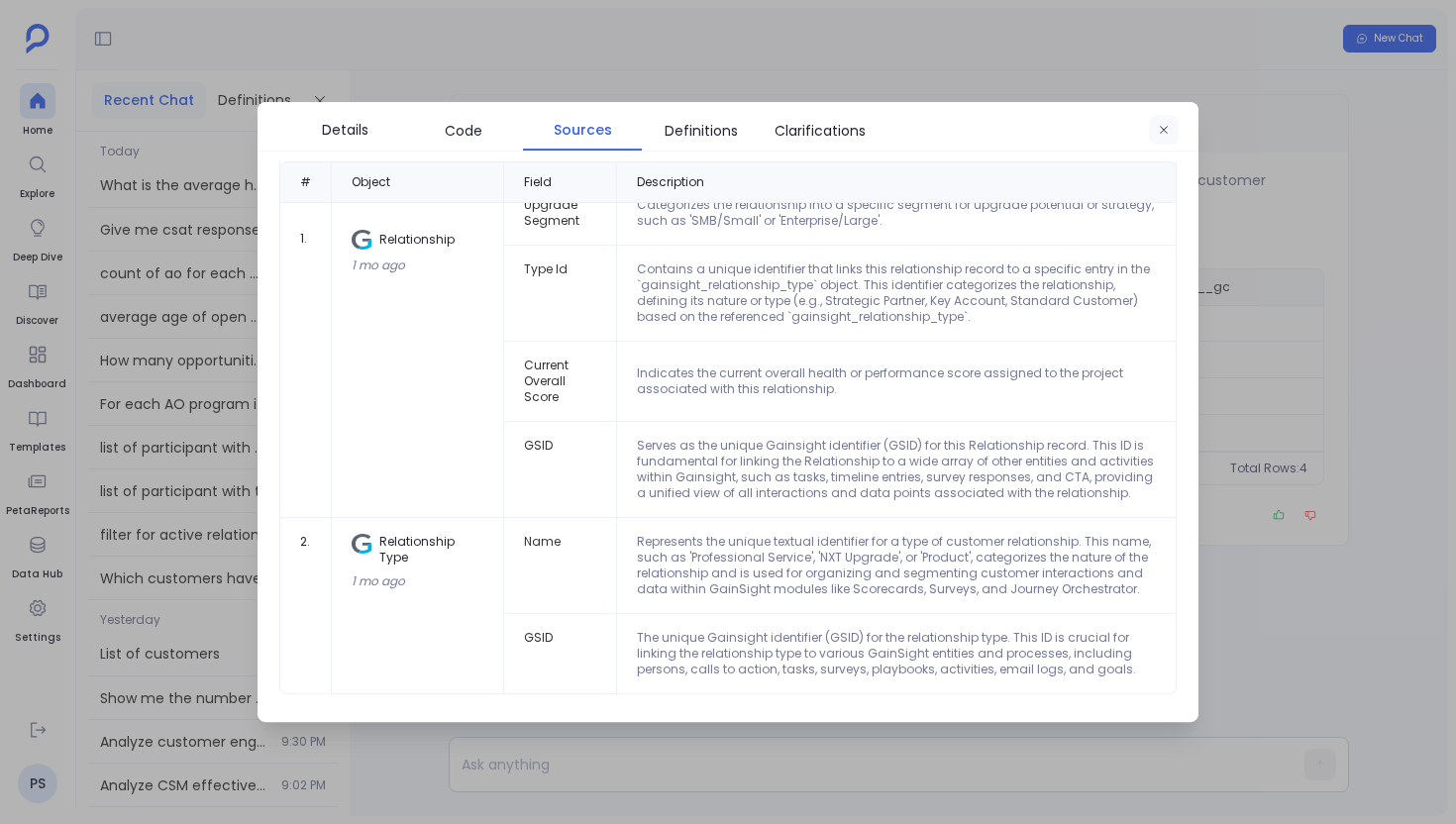 click 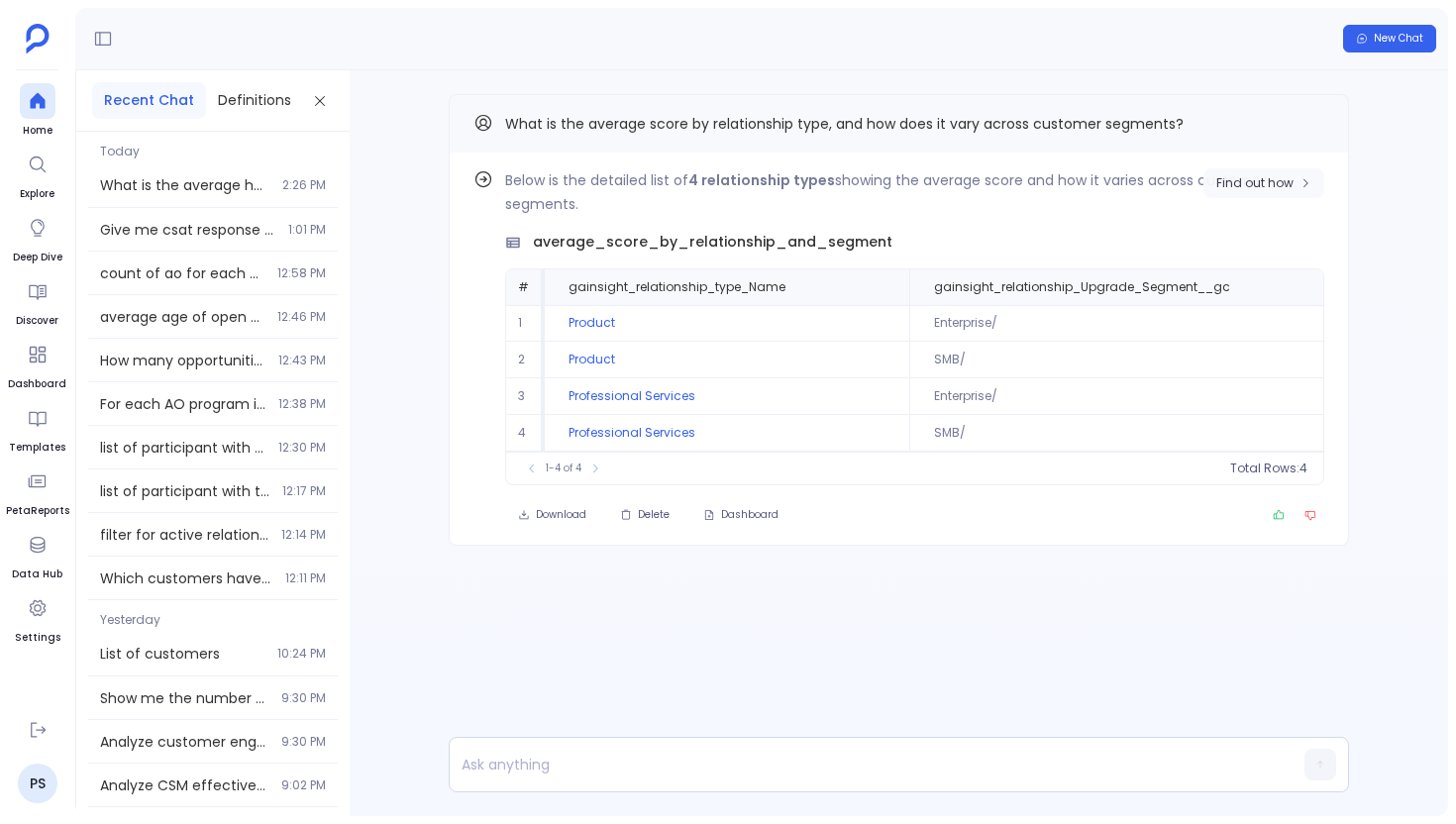click on "Find out how" at bounding box center (1264, 183) 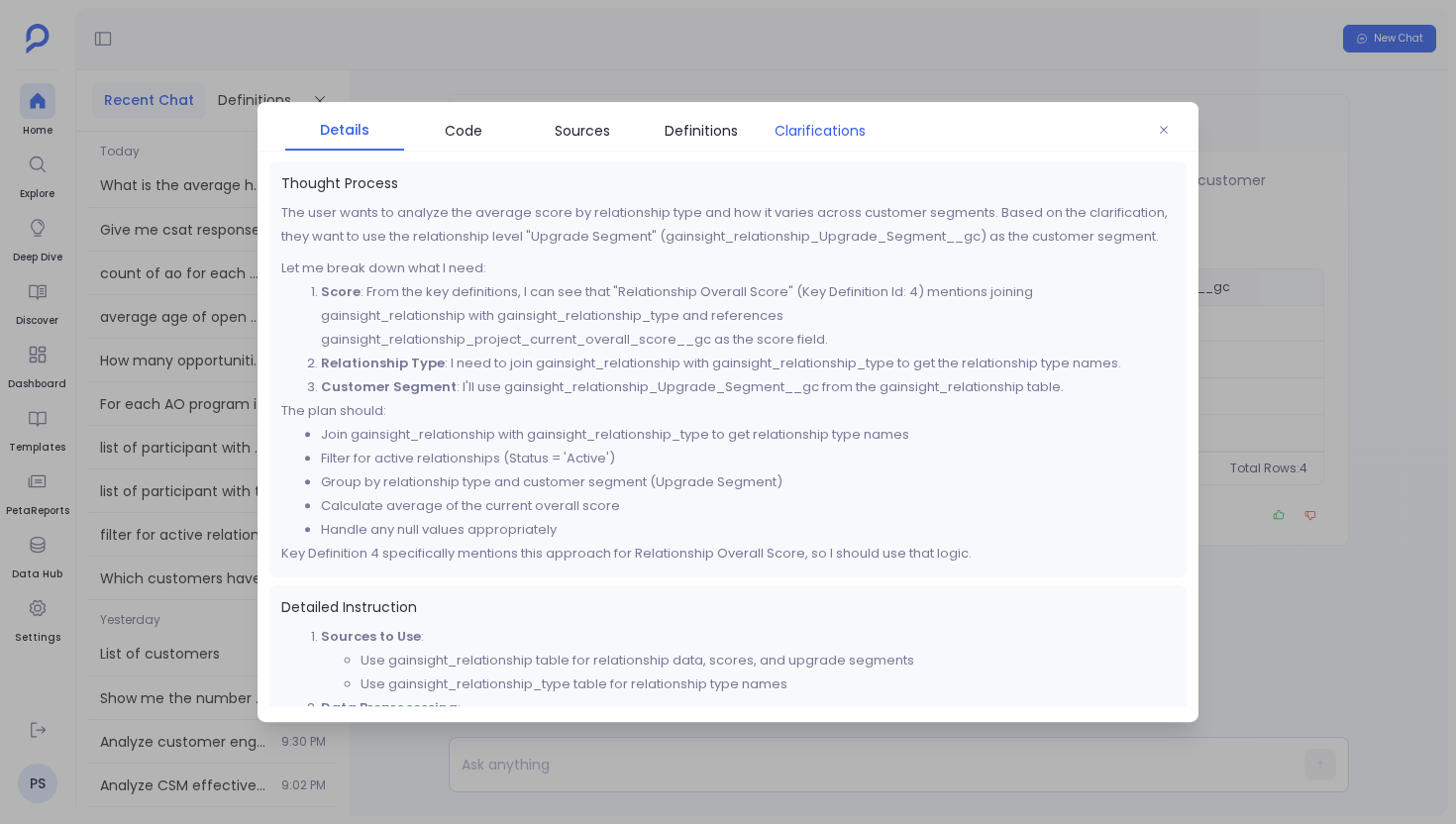 click on "Clarifications" at bounding box center (820, 131) 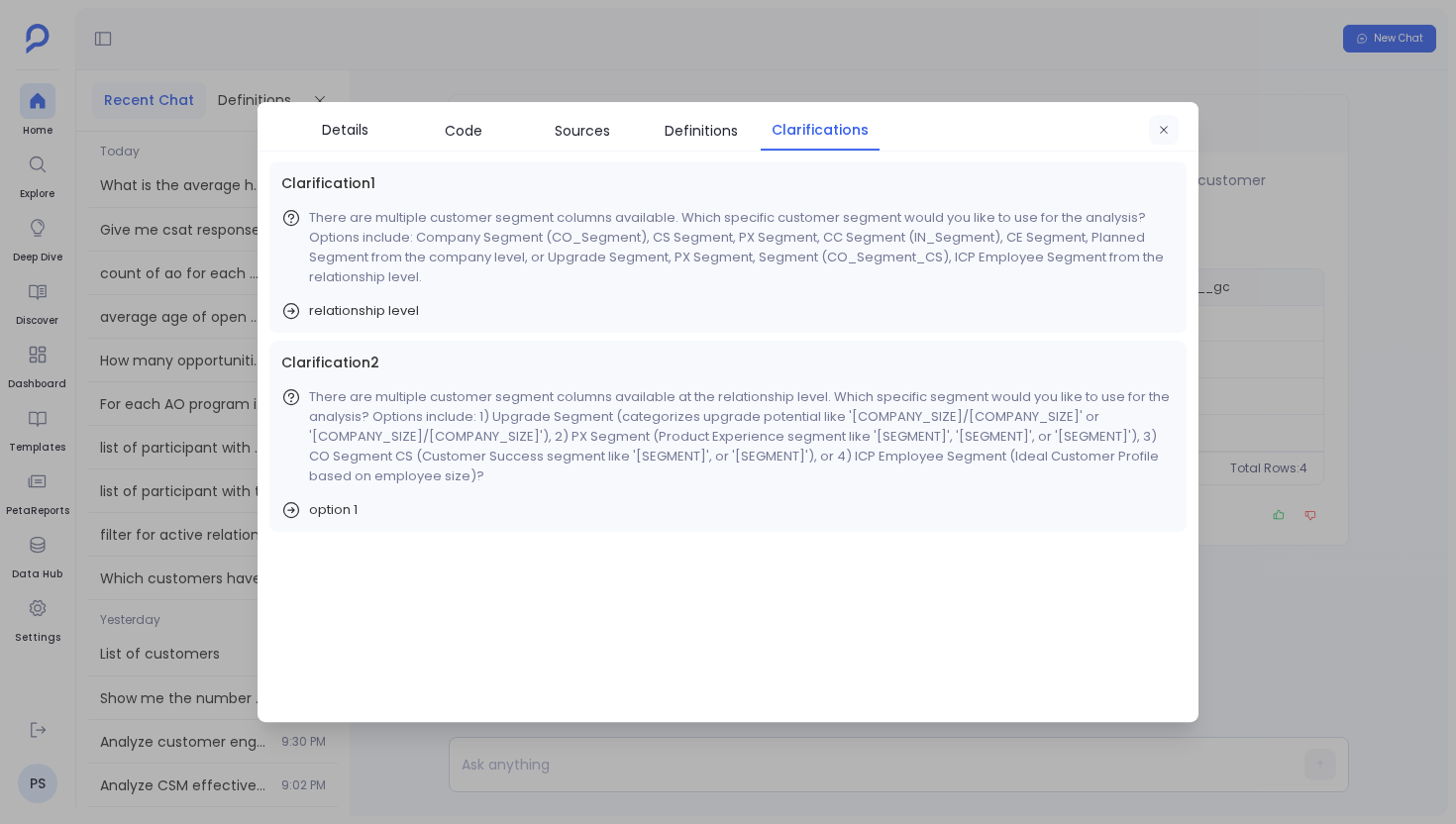click at bounding box center [1164, 131] 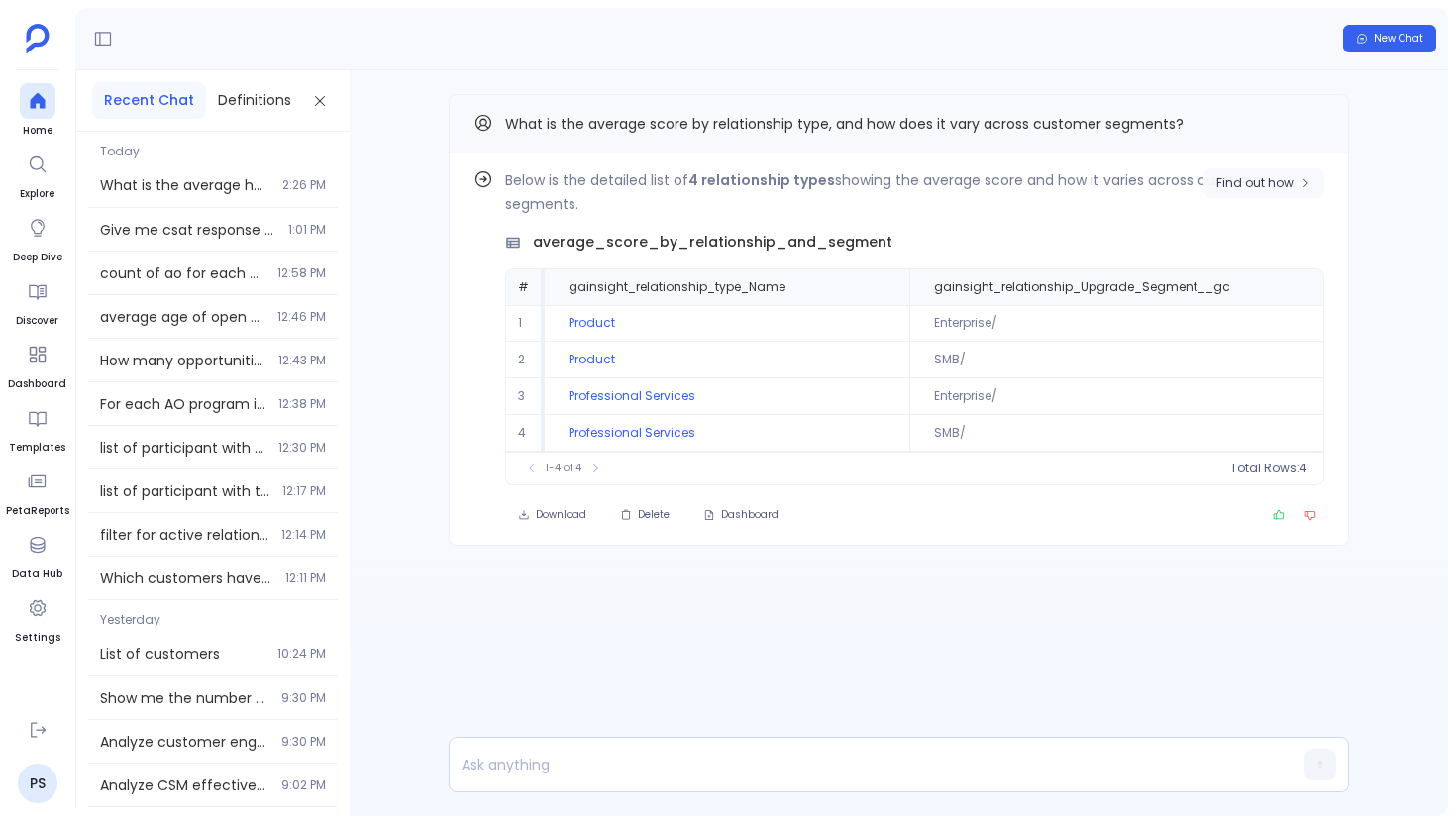 click on "Find out how" at bounding box center (1255, 183) 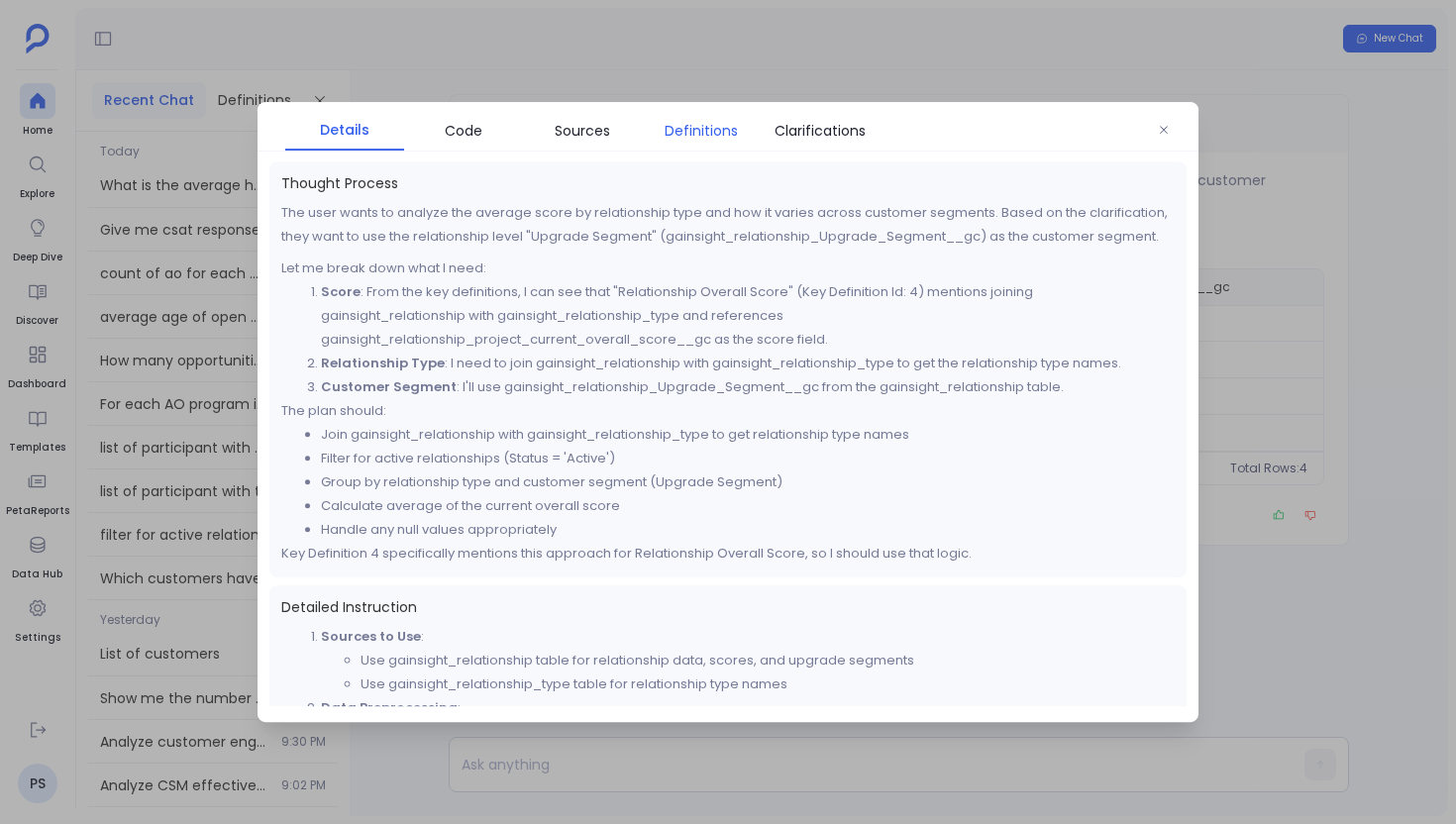 click on "Definitions" at bounding box center (701, 131) 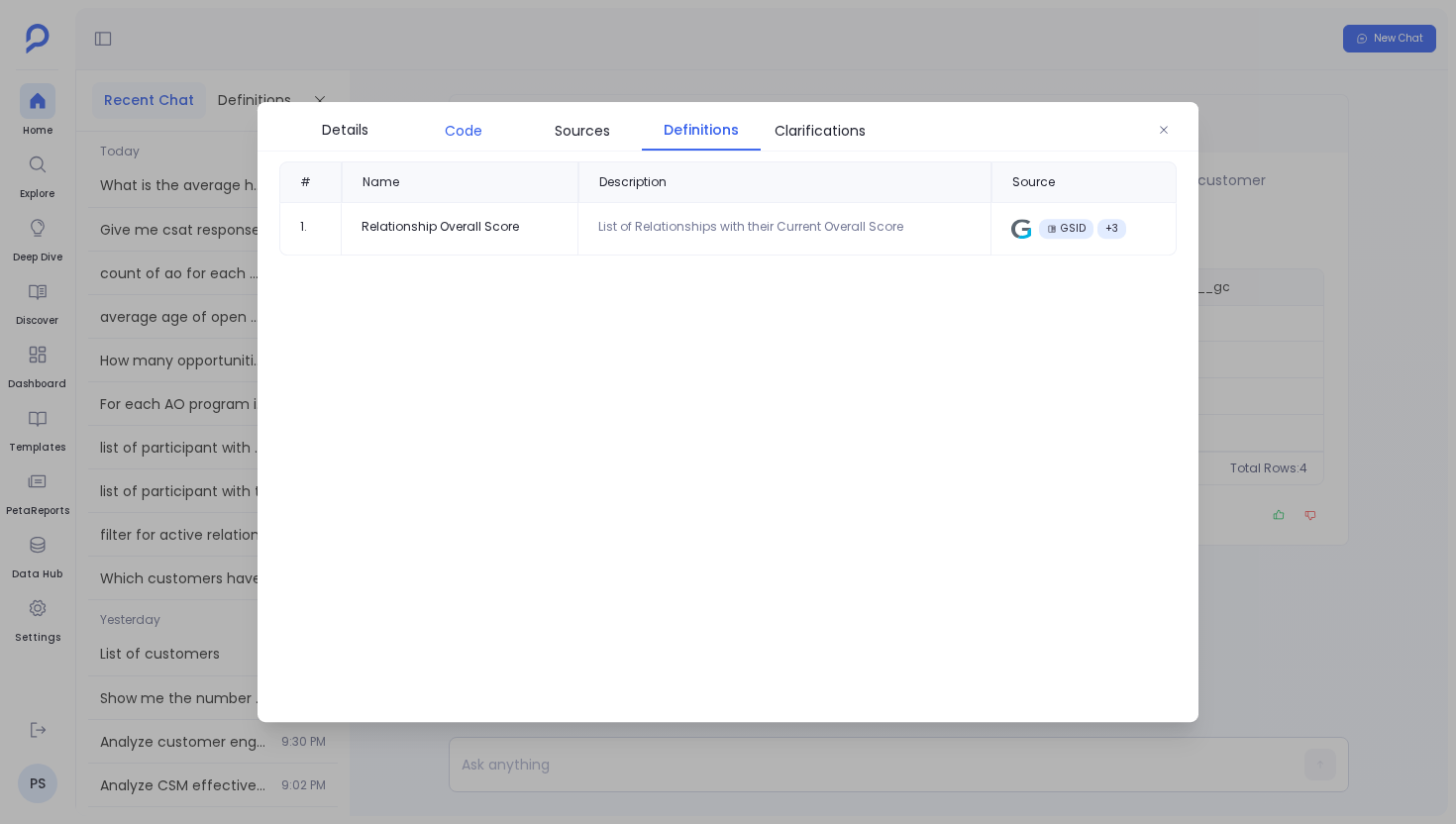 click on "Code" at bounding box center (464, 131) 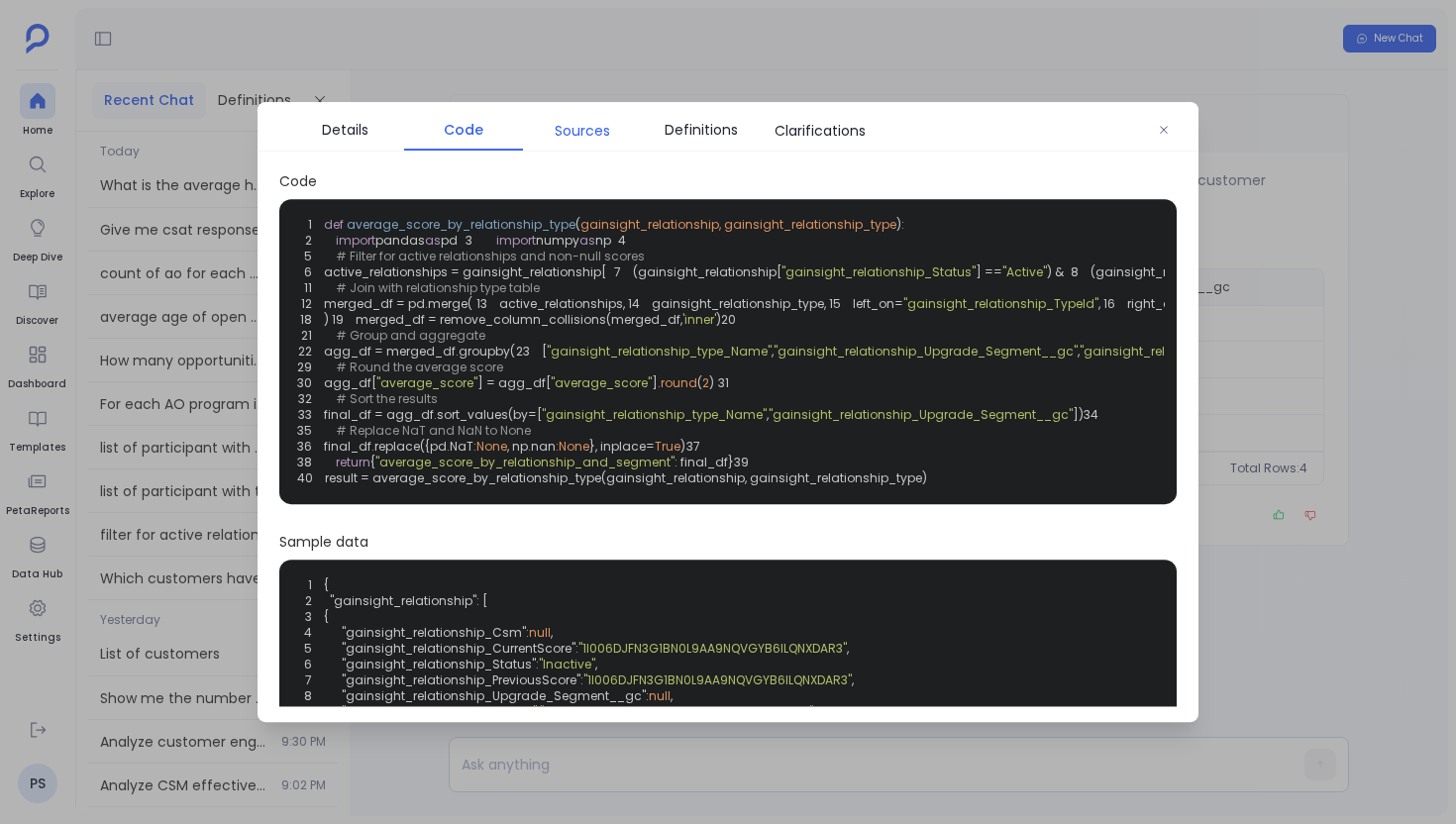 click on "Sources" at bounding box center [582, 131] 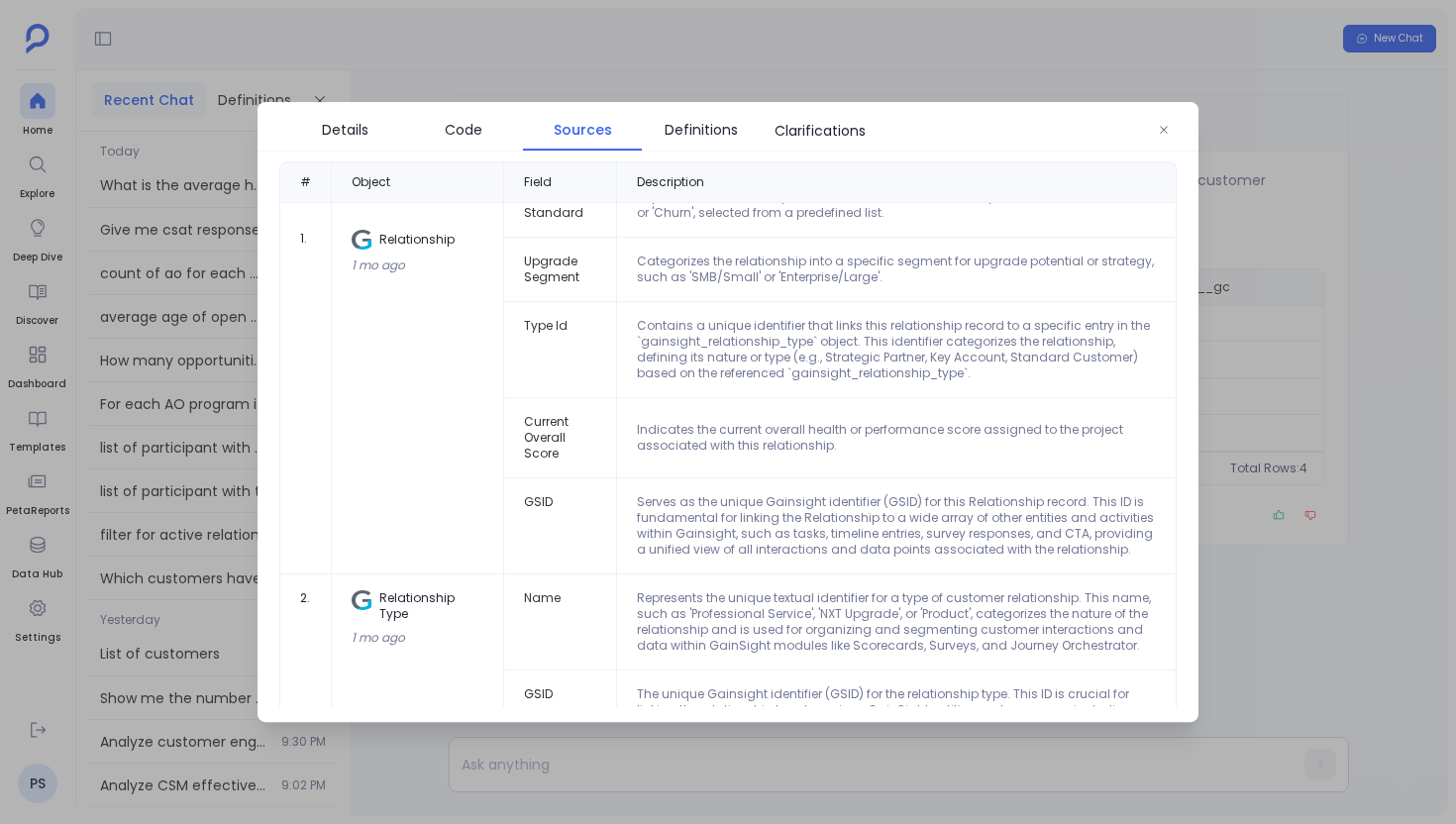 scroll, scrollTop: 86, scrollLeft: 0, axis: vertical 